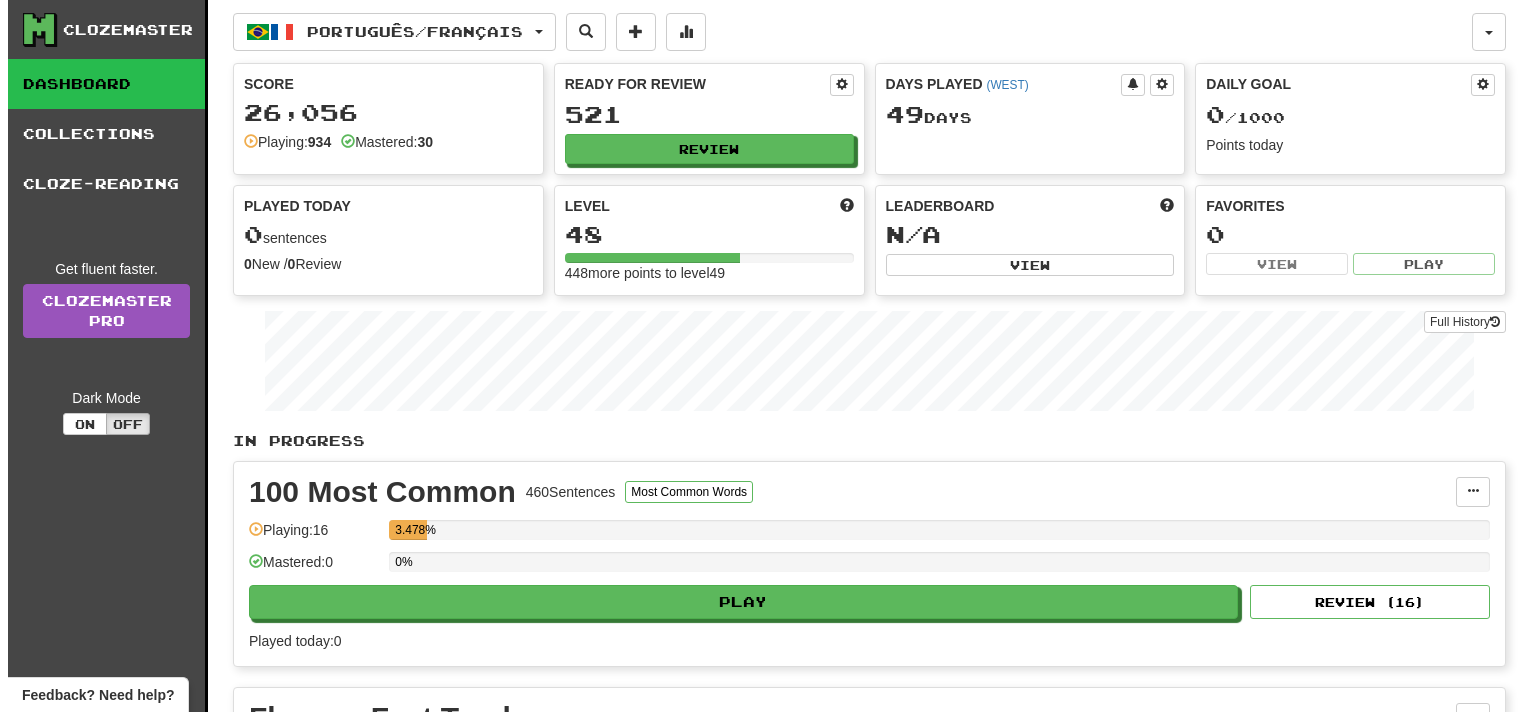 scroll, scrollTop: 0, scrollLeft: 0, axis: both 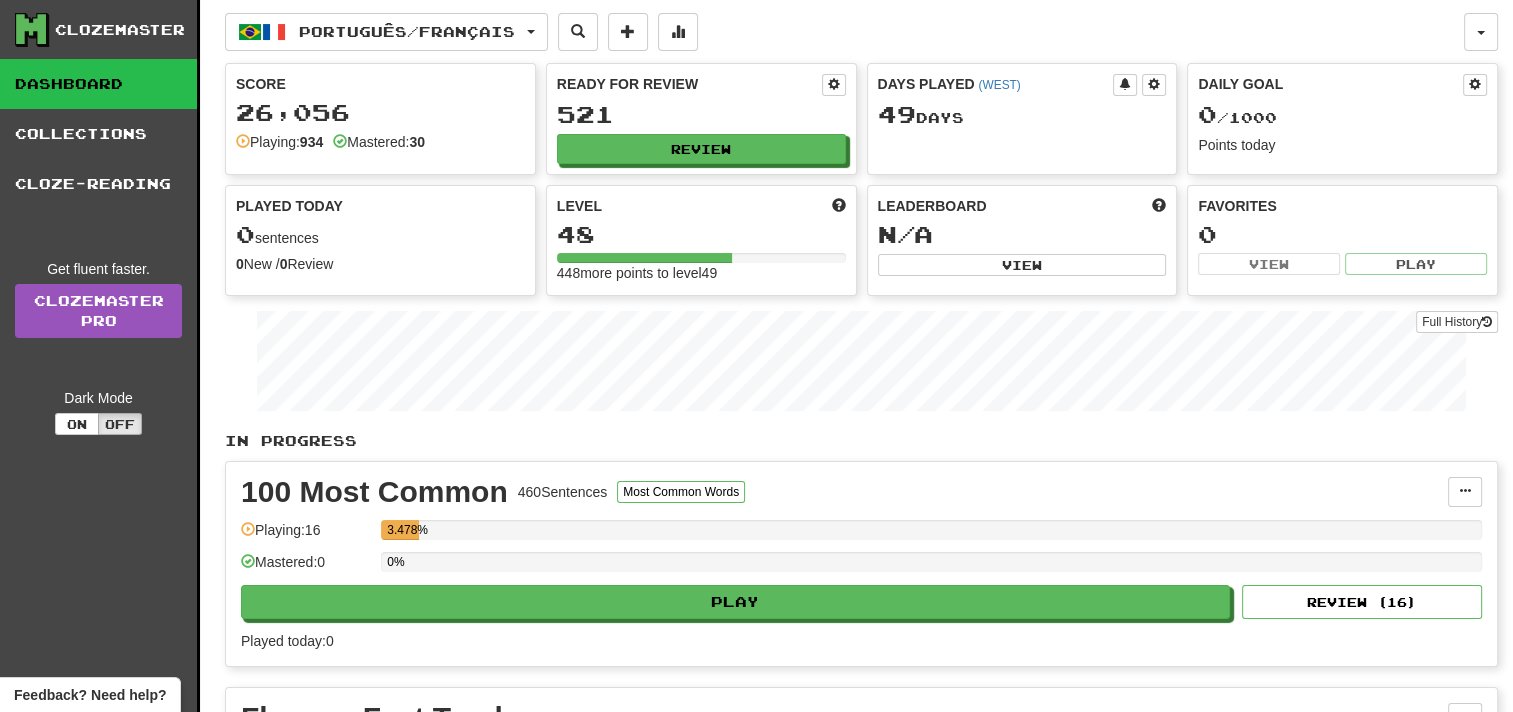 click on "In Progress" at bounding box center [861, 441] 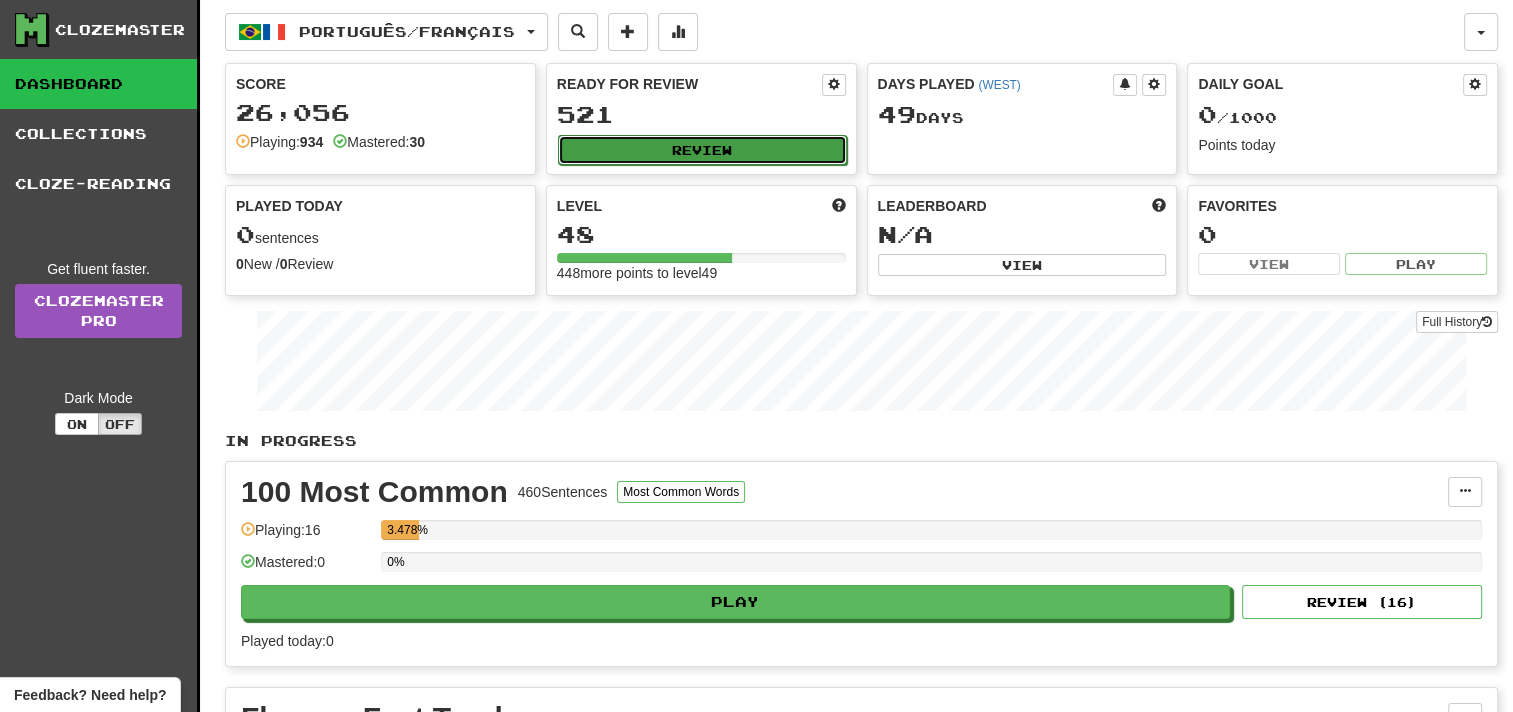 click on "Review" at bounding box center [702, 150] 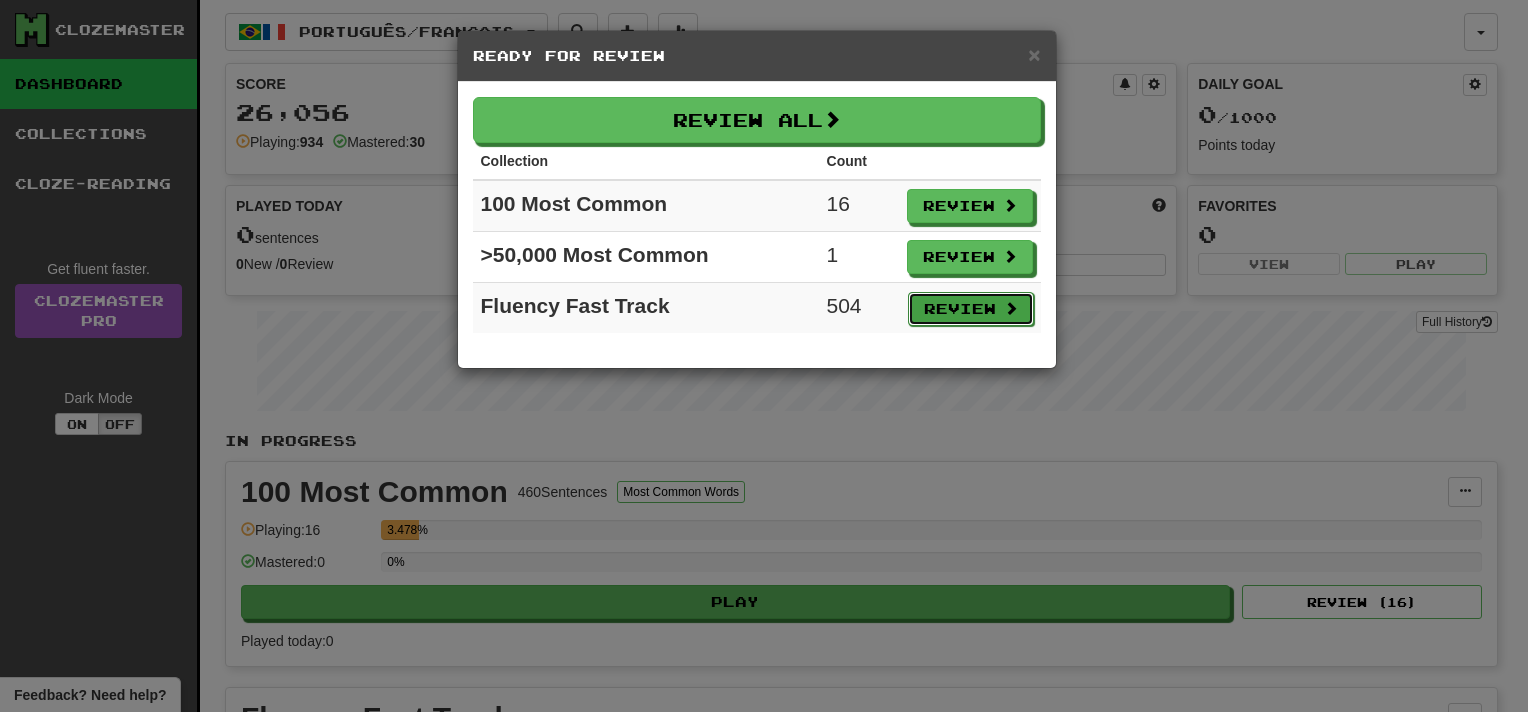 click on "Review" at bounding box center (971, 309) 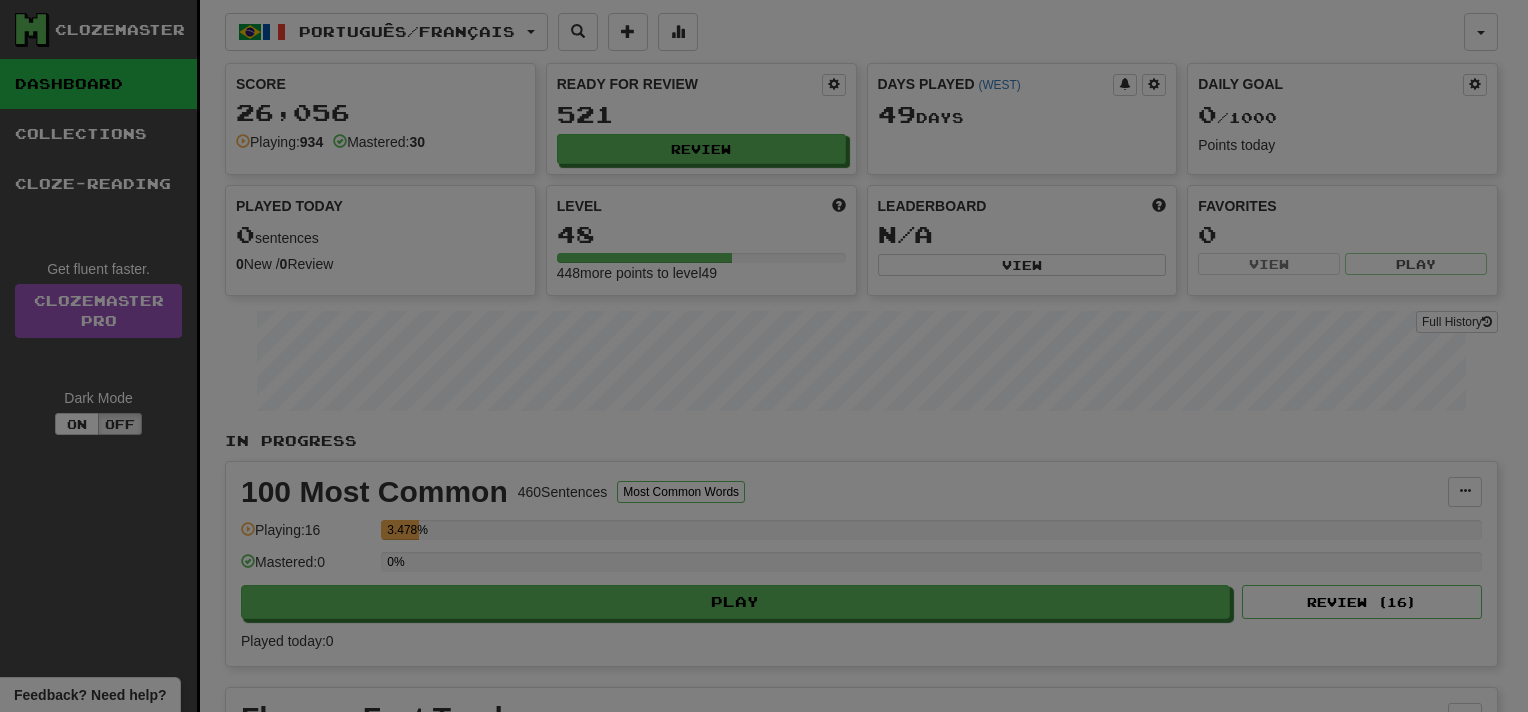 select on "**" 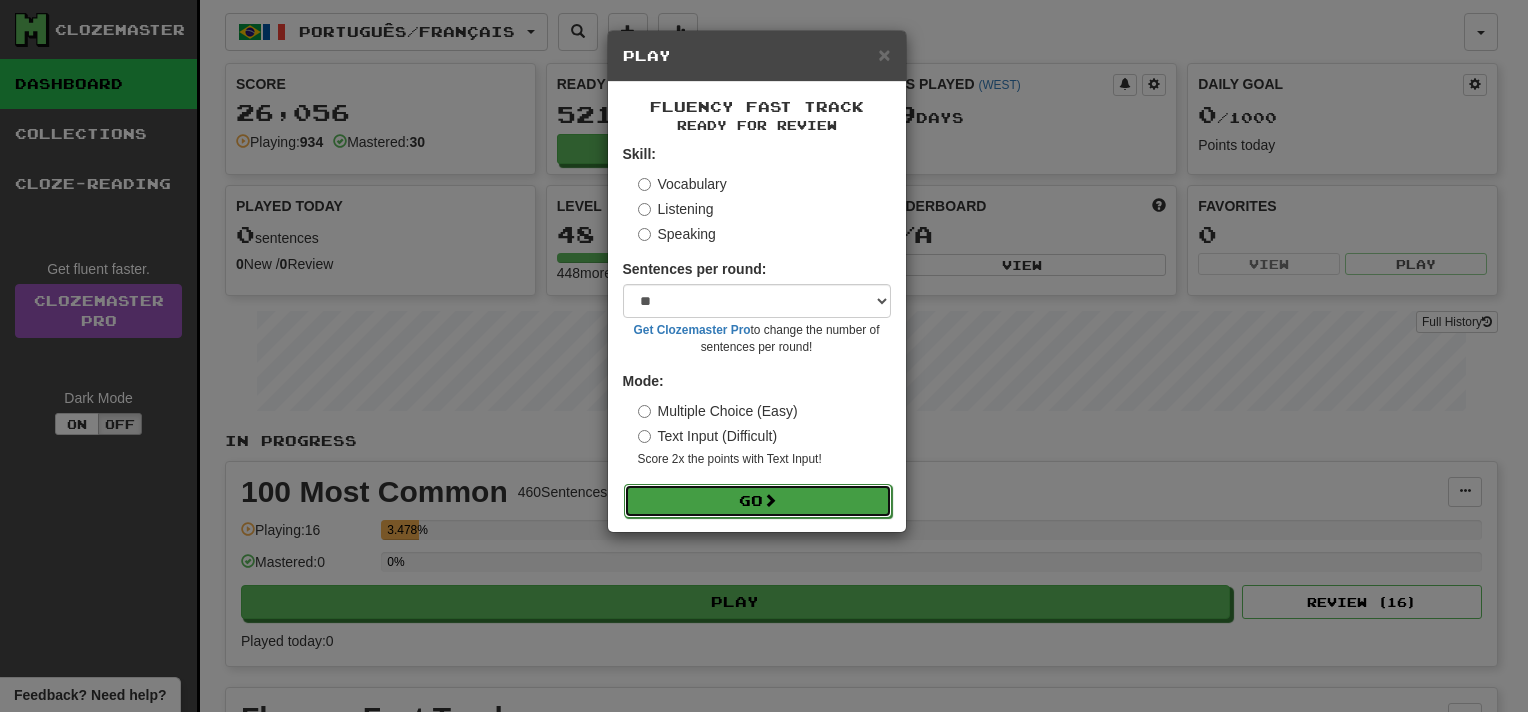 click on "Go" at bounding box center (758, 501) 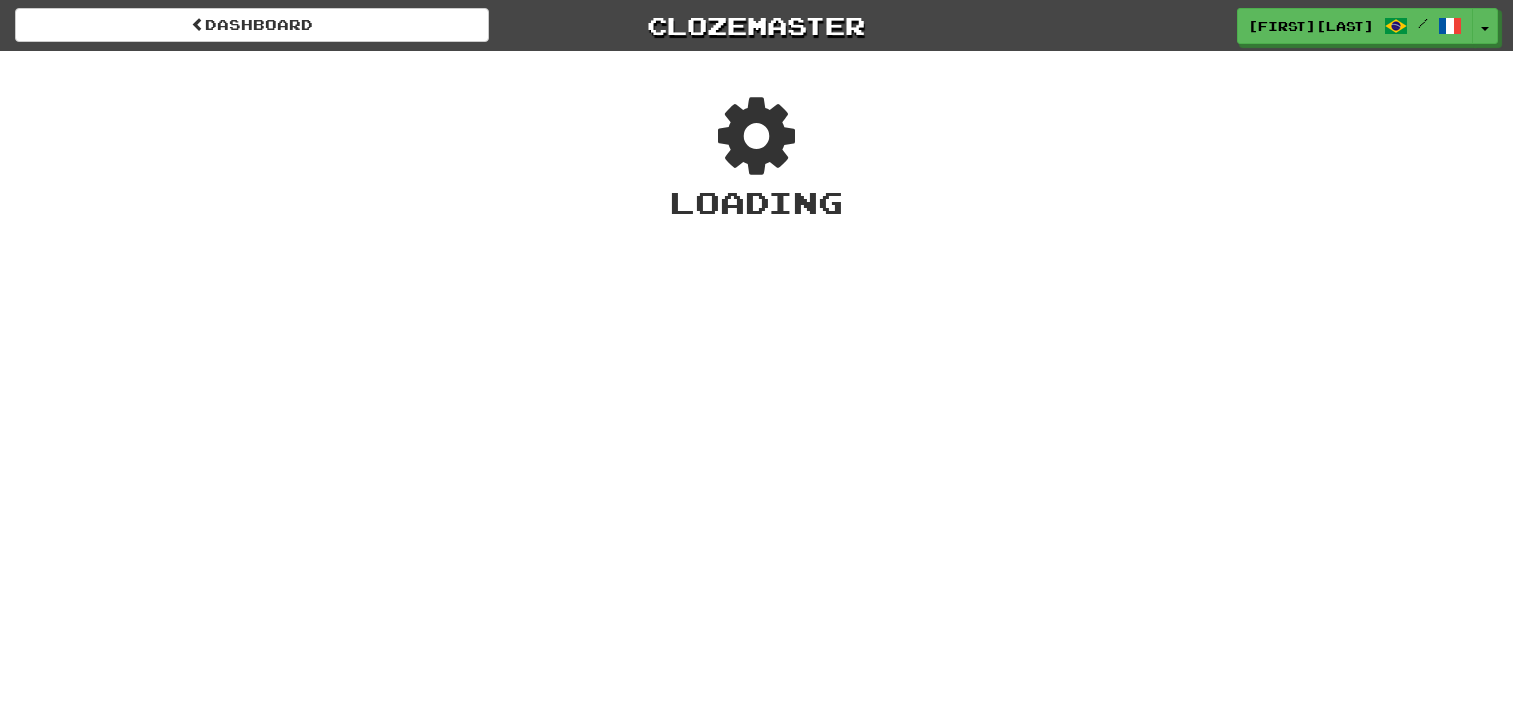 scroll, scrollTop: 0, scrollLeft: 0, axis: both 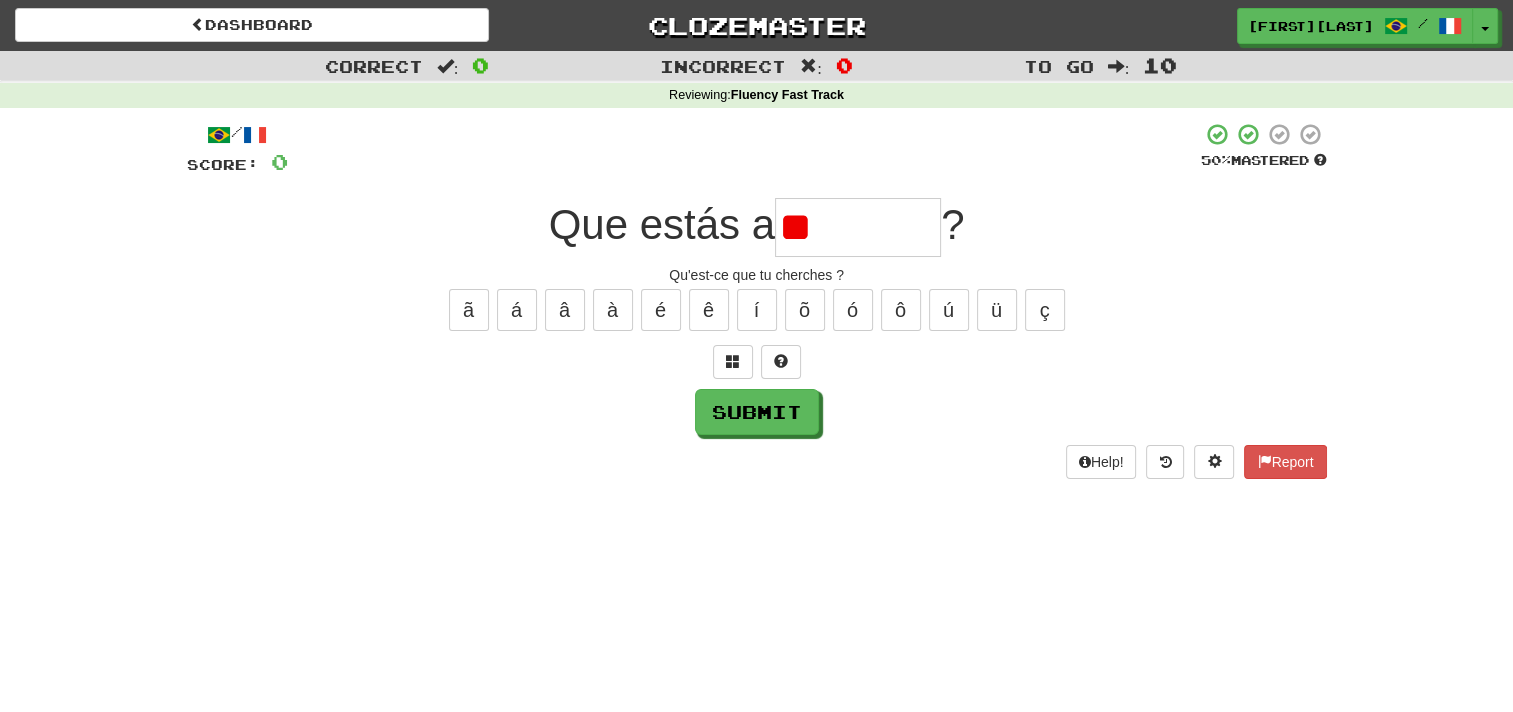 type on "*" 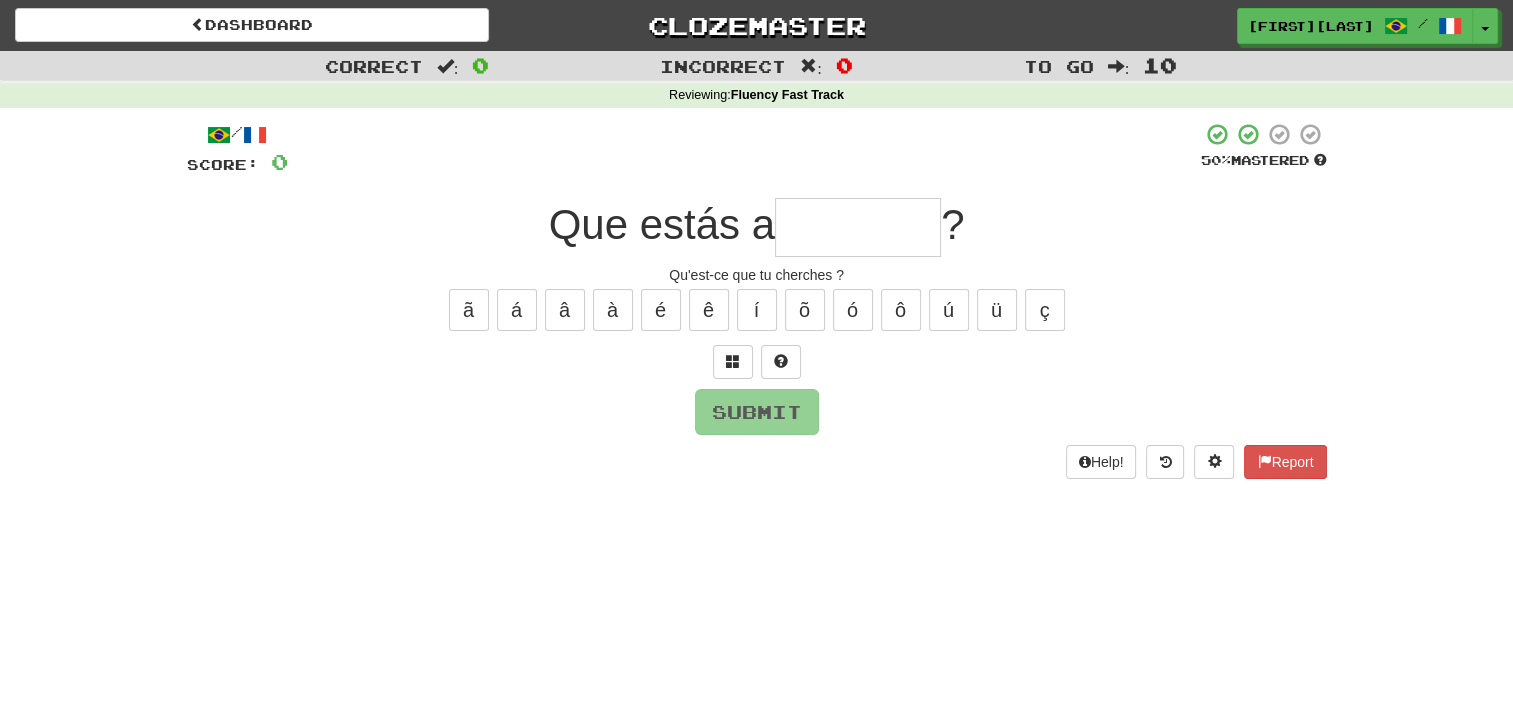 type on "*" 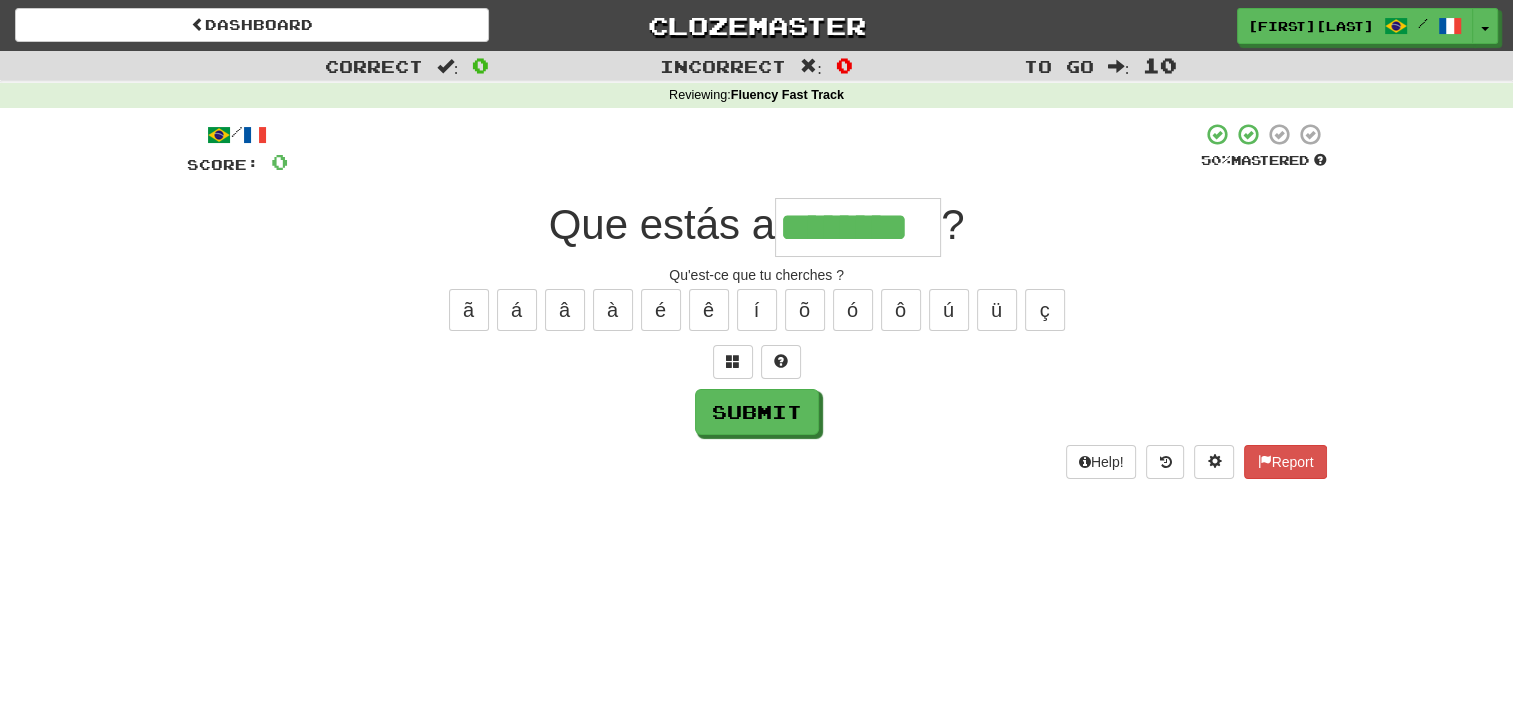 type on "********" 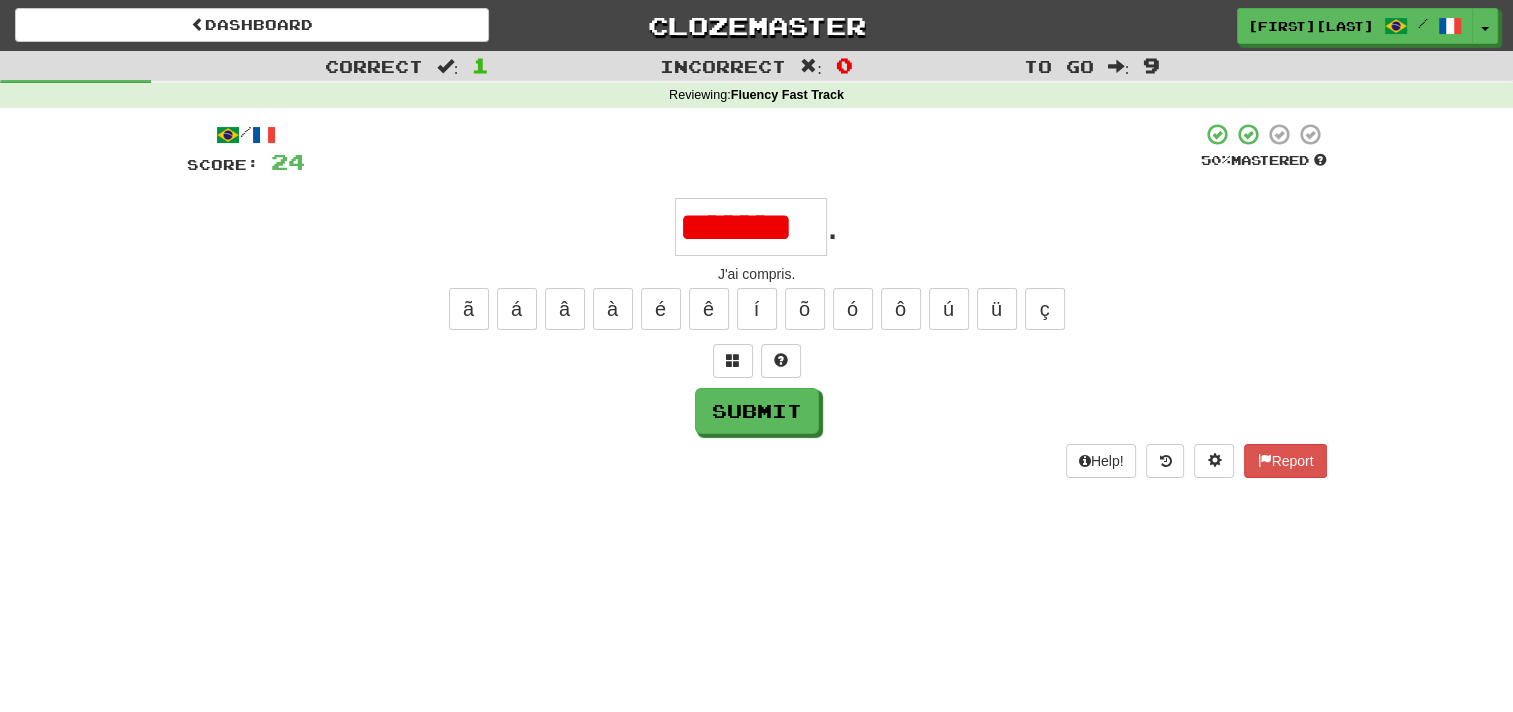 scroll, scrollTop: 0, scrollLeft: 0, axis: both 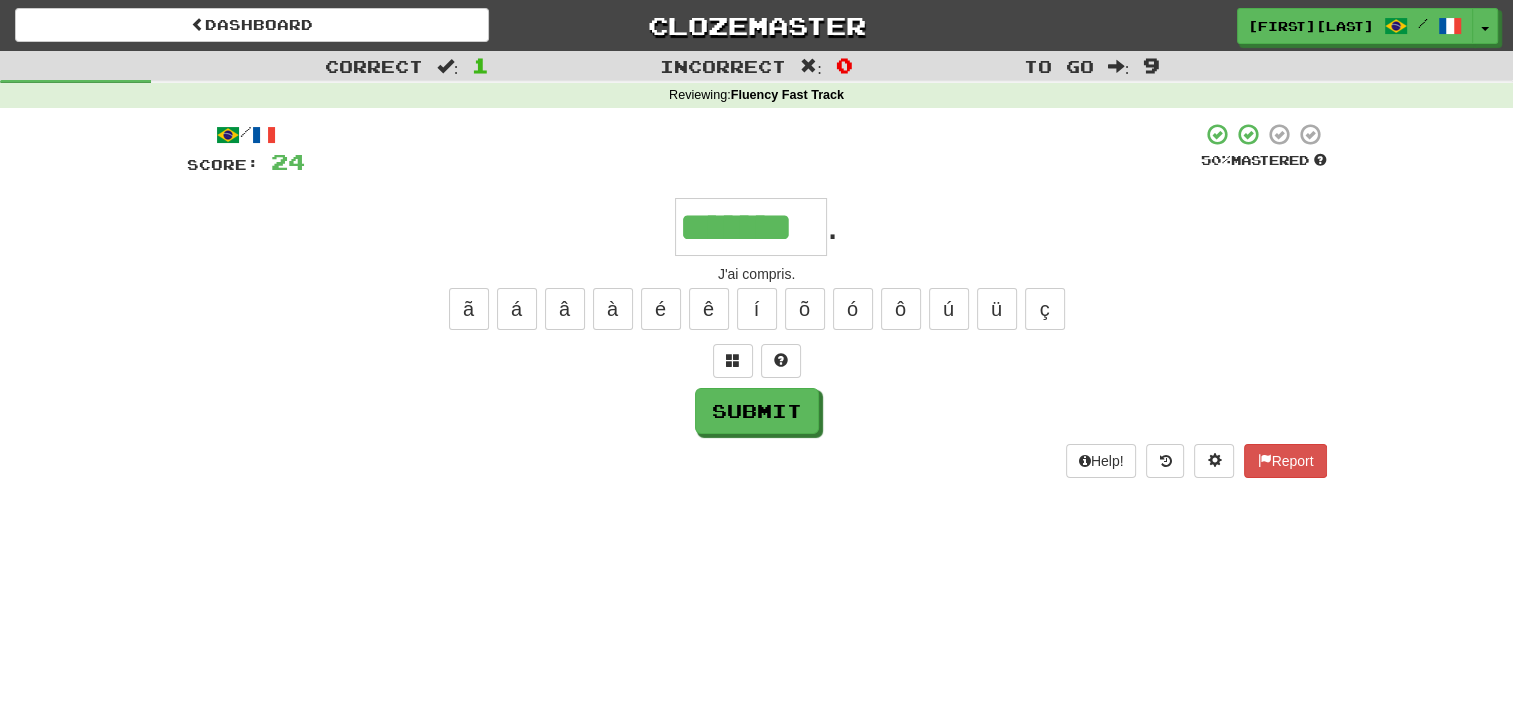 type on "*******" 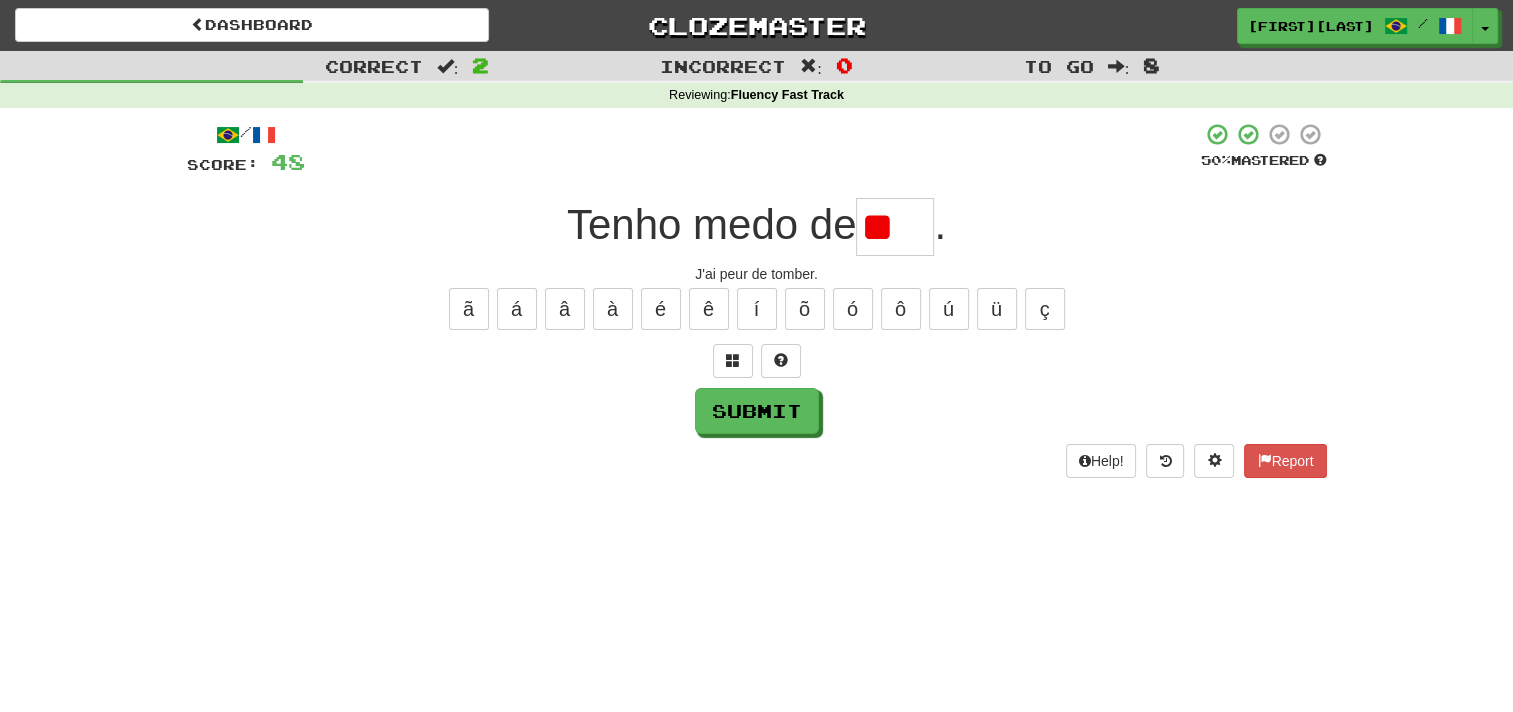 type on "*" 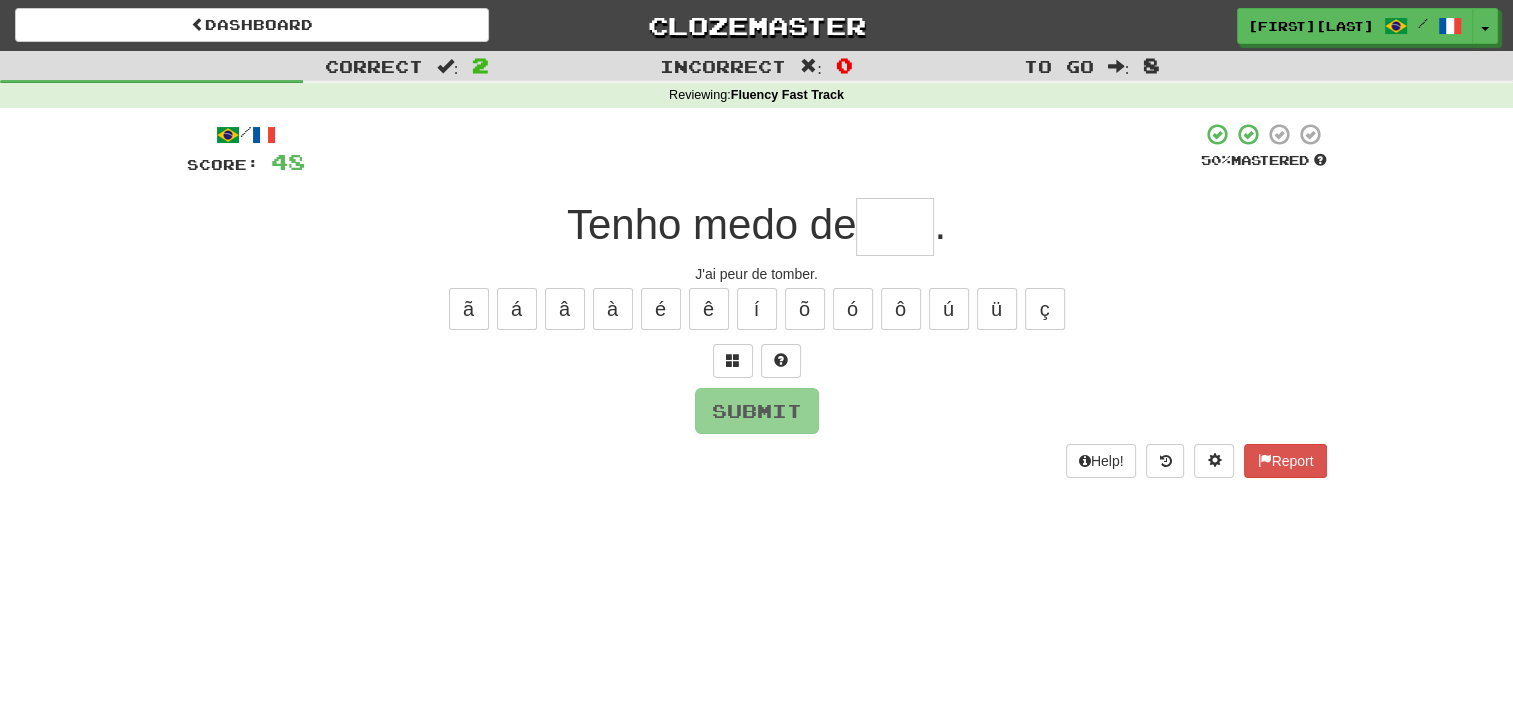 type on "*" 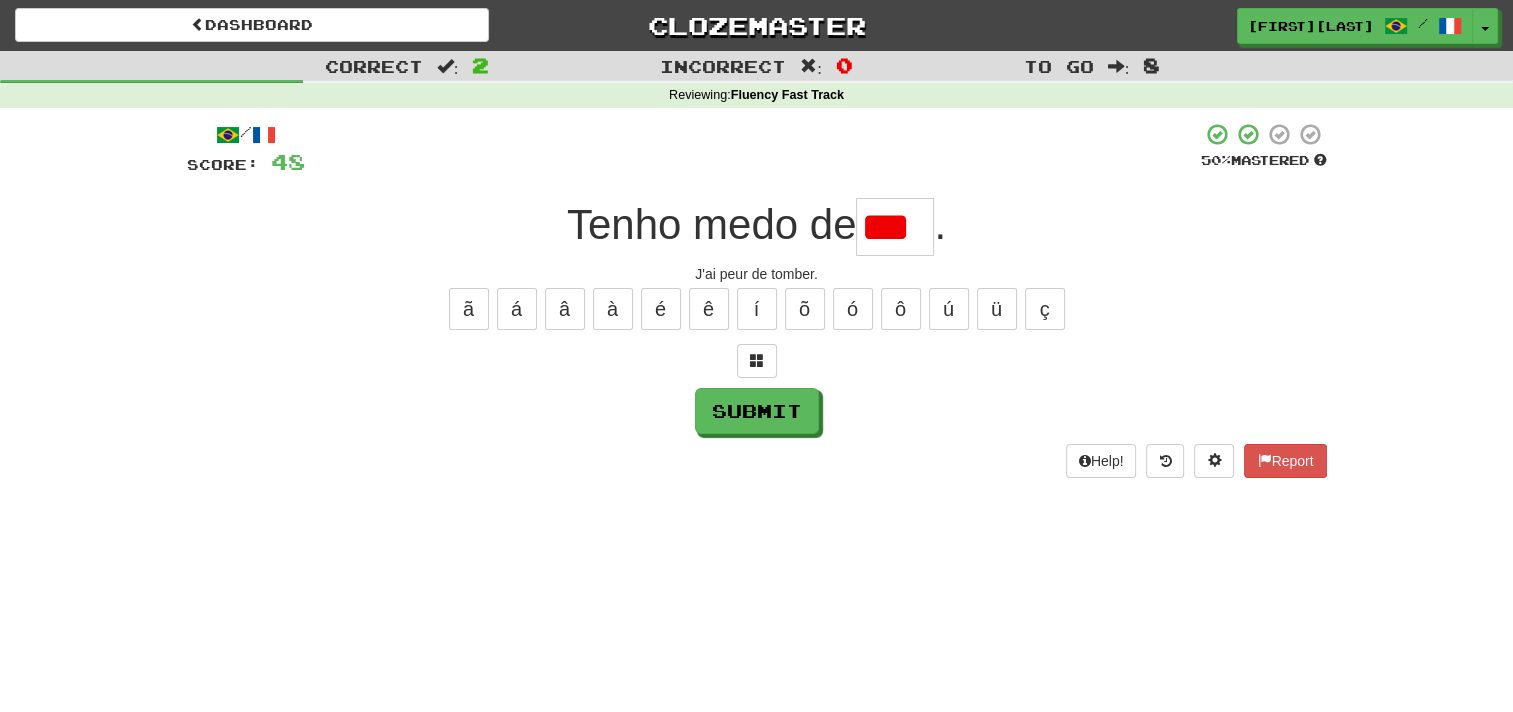 scroll, scrollTop: 0, scrollLeft: 0, axis: both 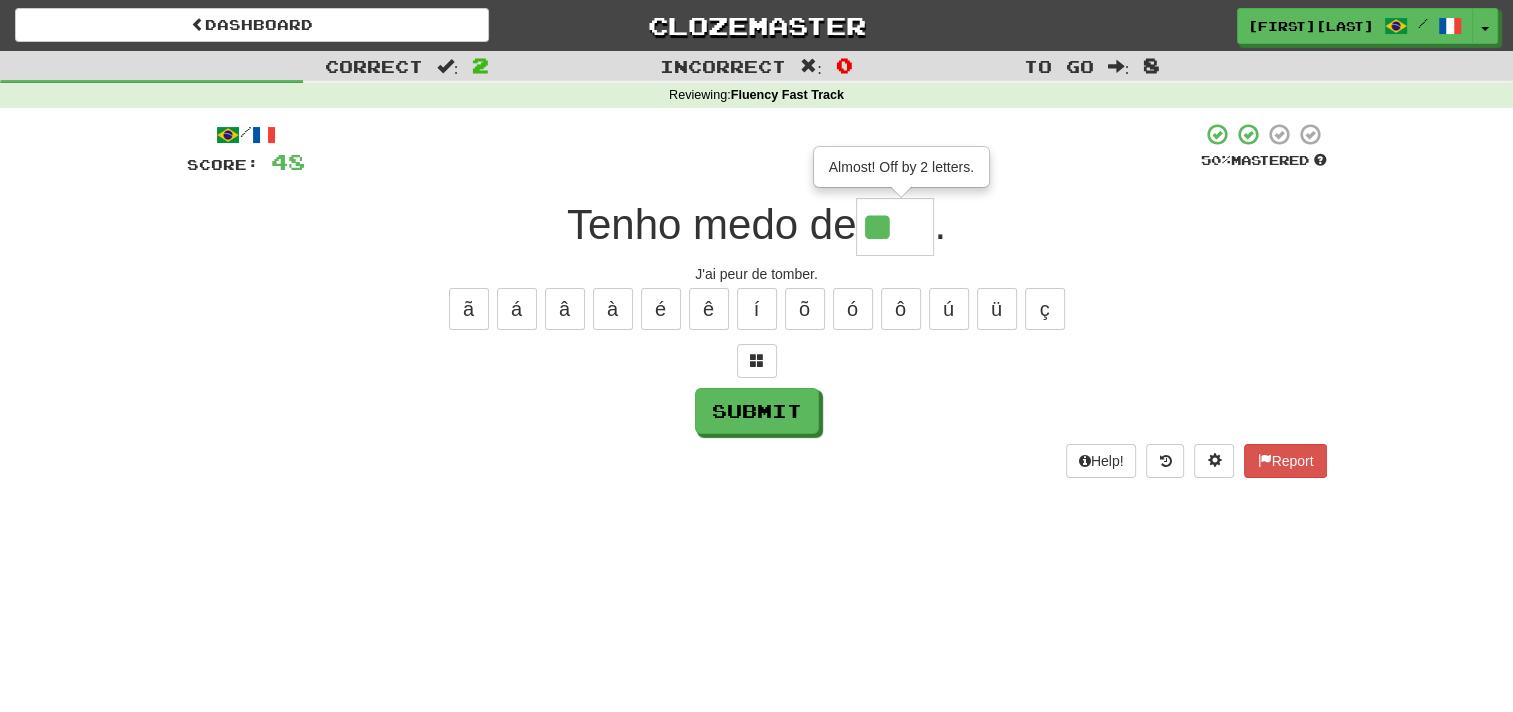 type on "****" 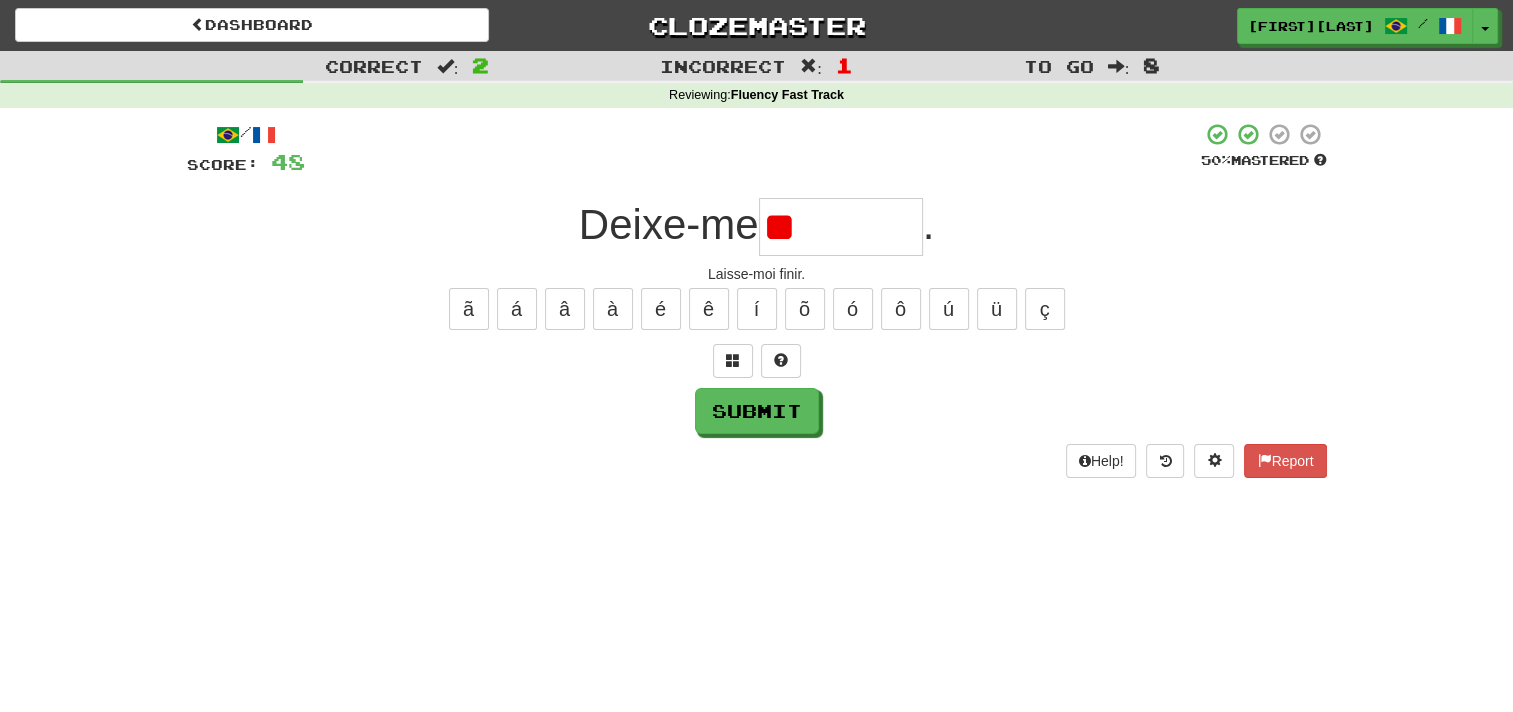type on "*" 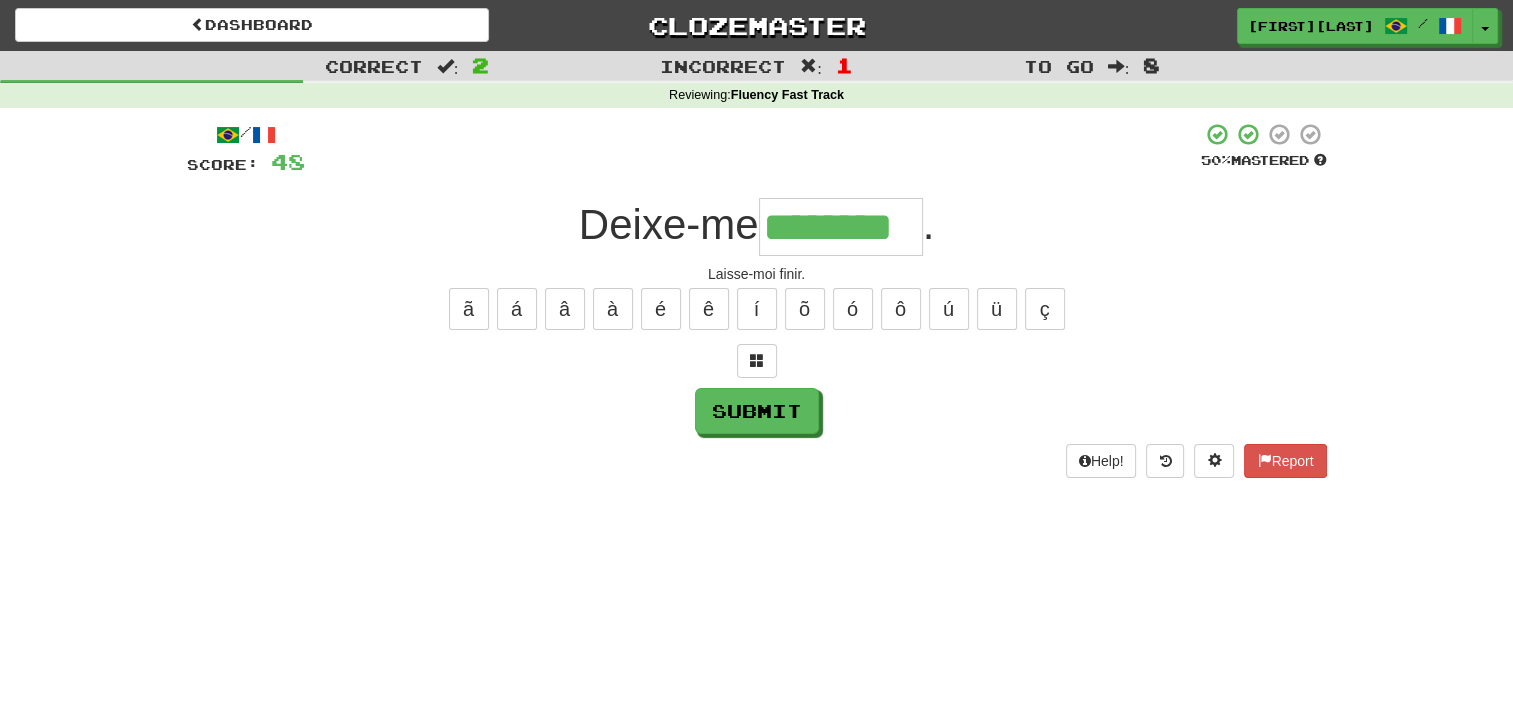 type on "********" 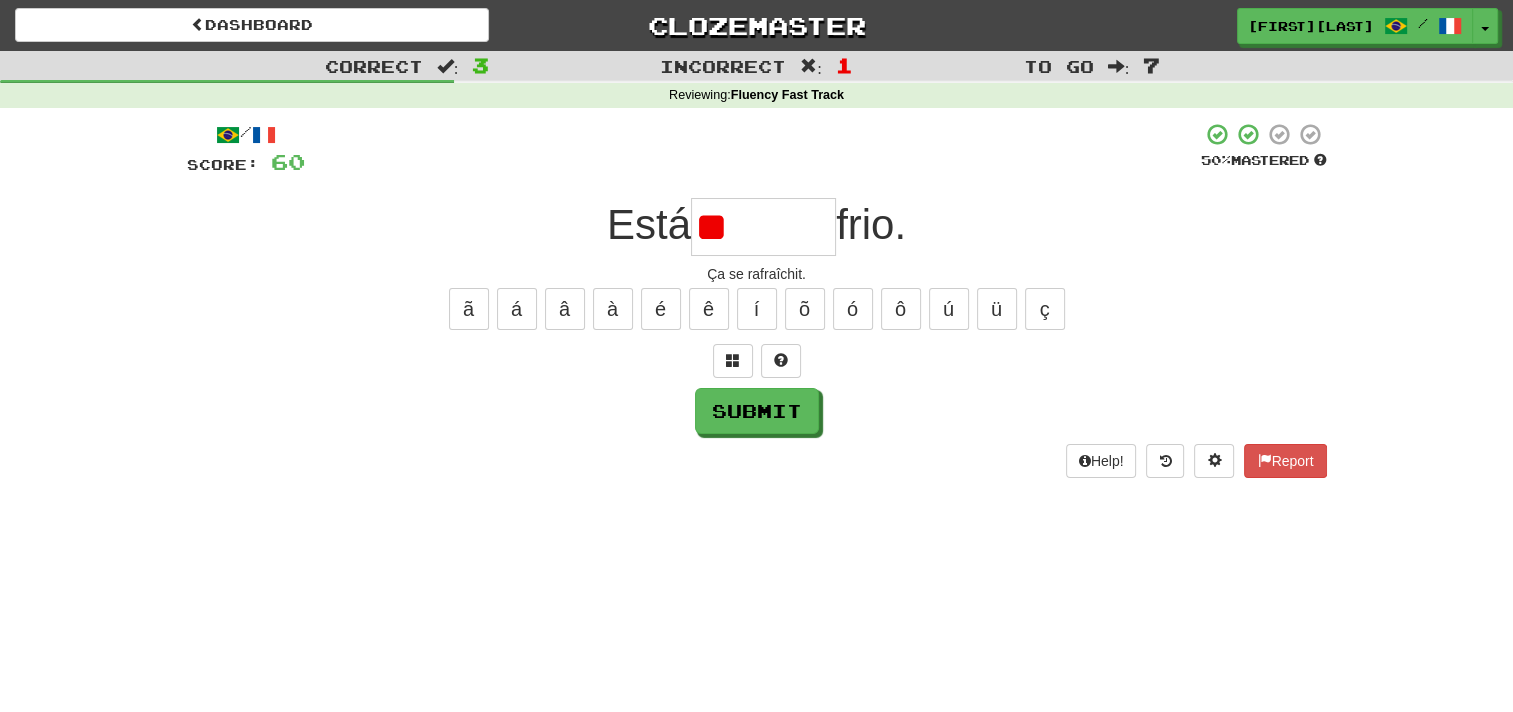 type on "*" 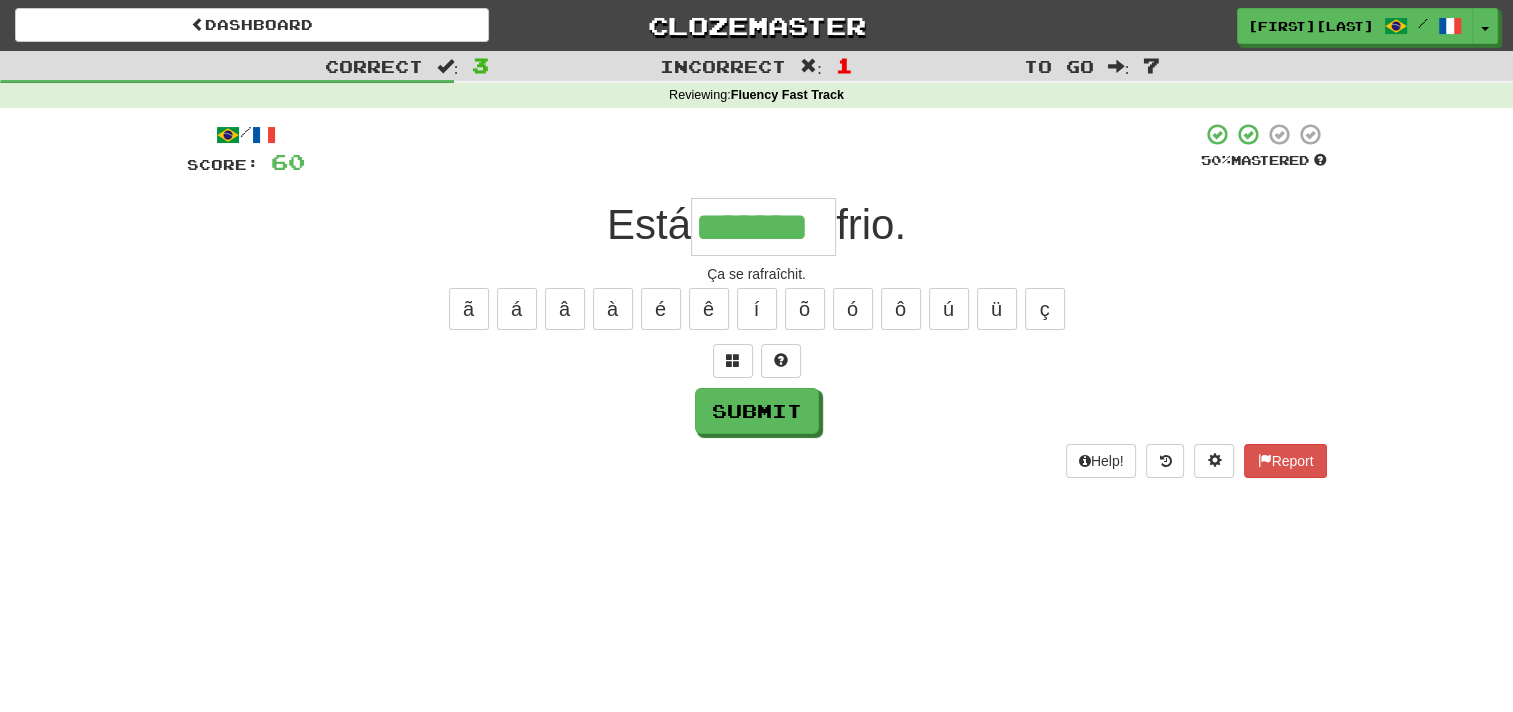 type on "*******" 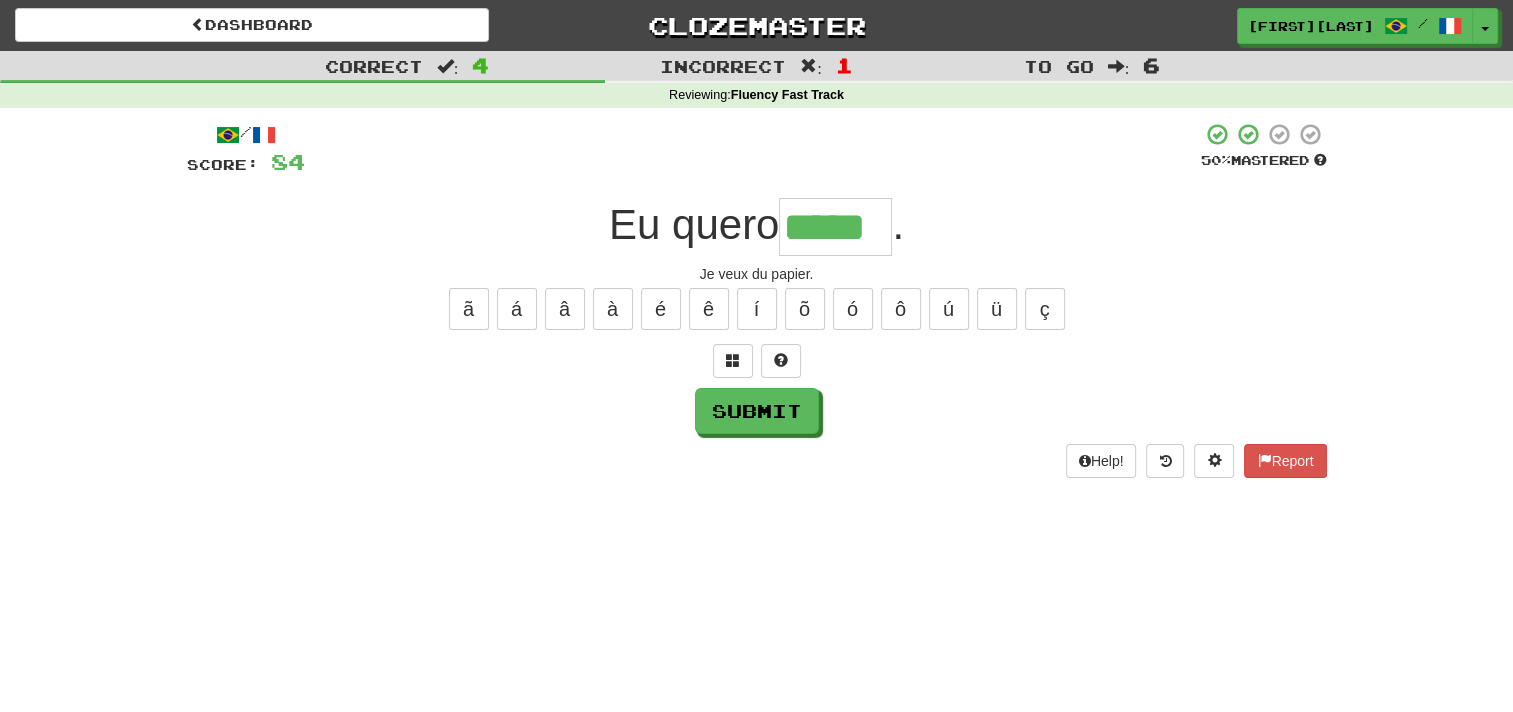 type on "*****" 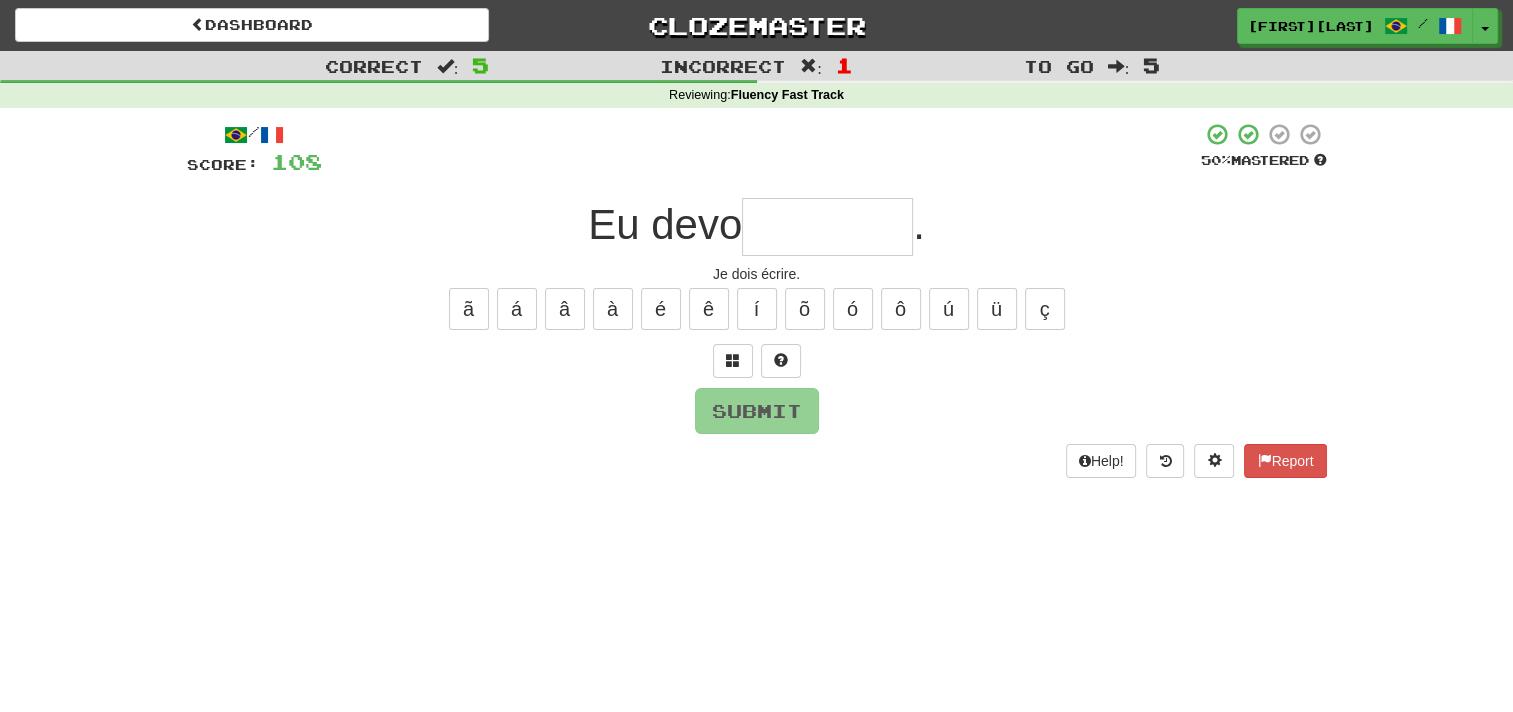 type on "*" 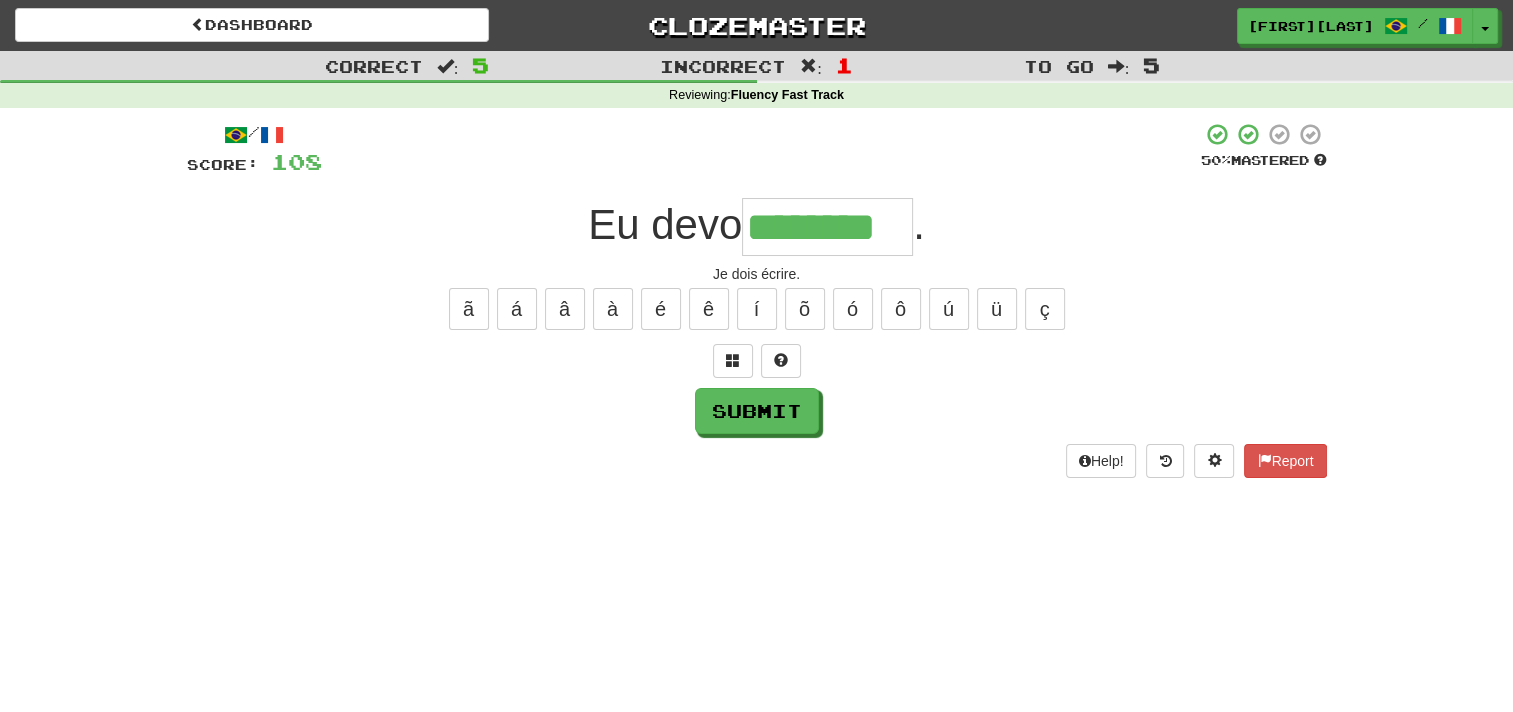 type on "********" 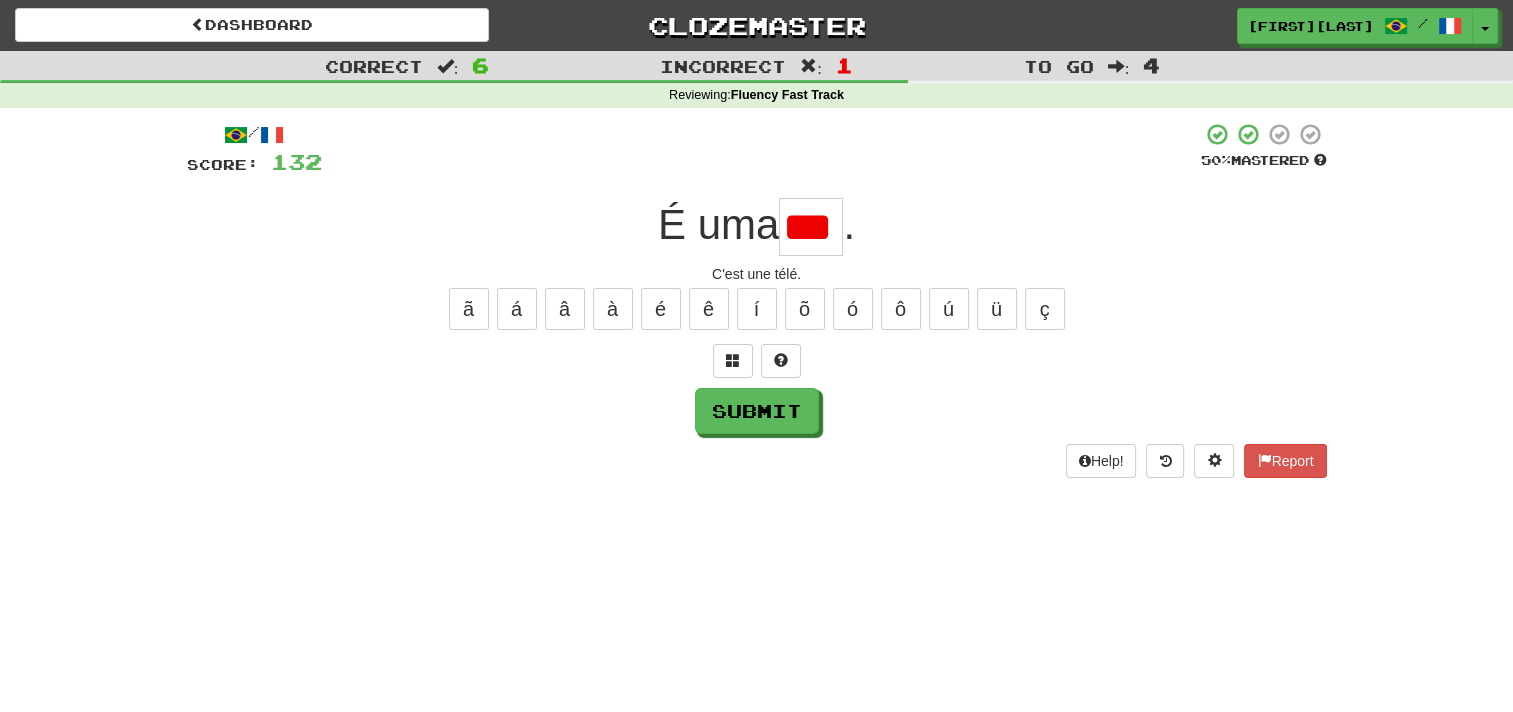 scroll, scrollTop: 0, scrollLeft: 0, axis: both 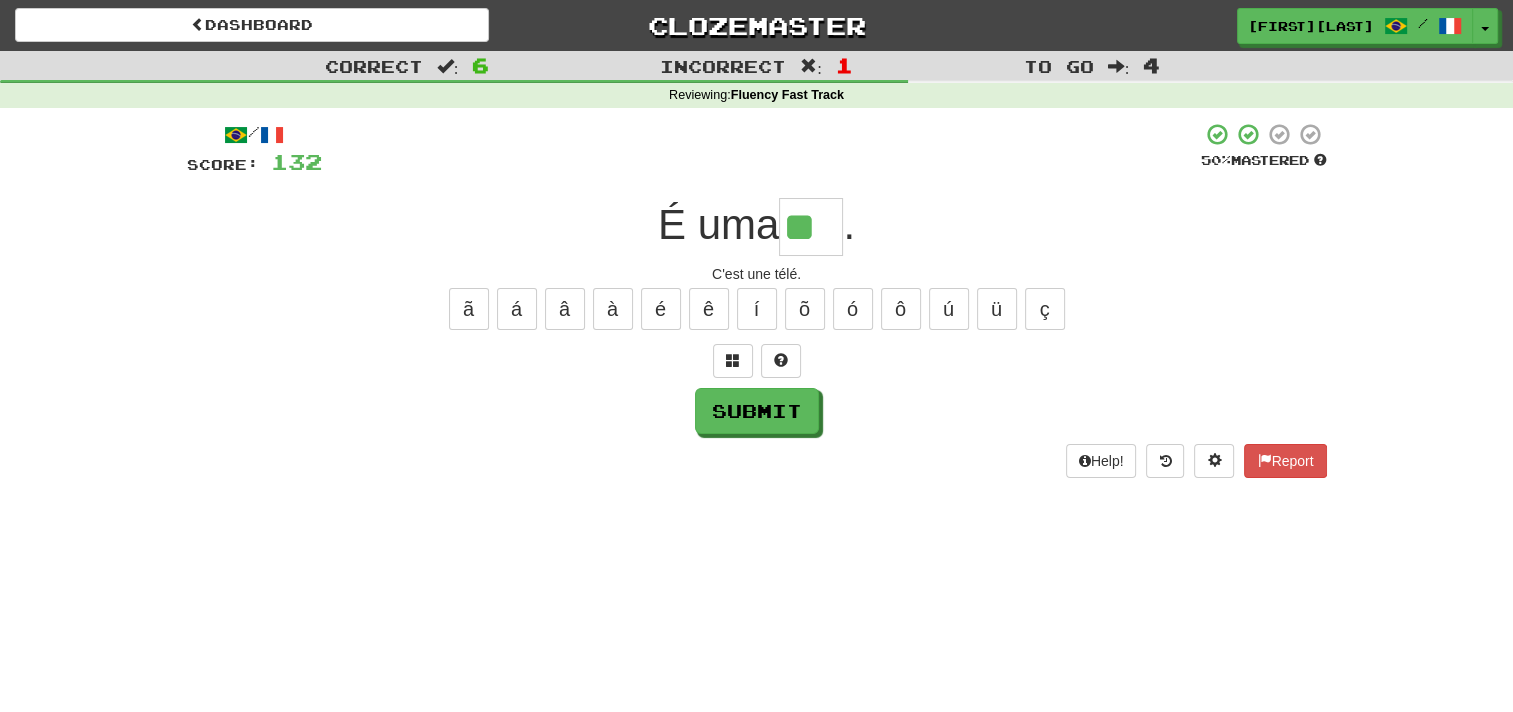 type on "**" 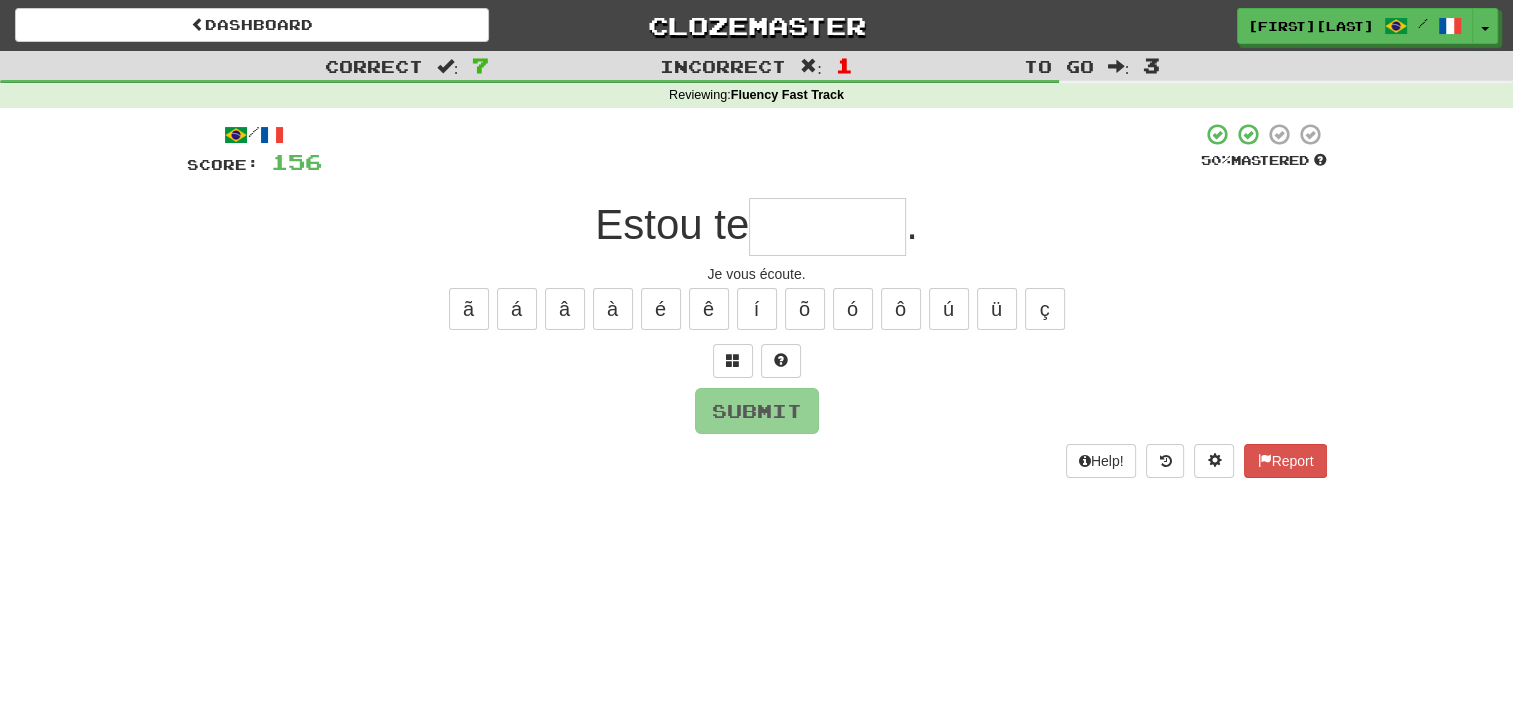 type on "*" 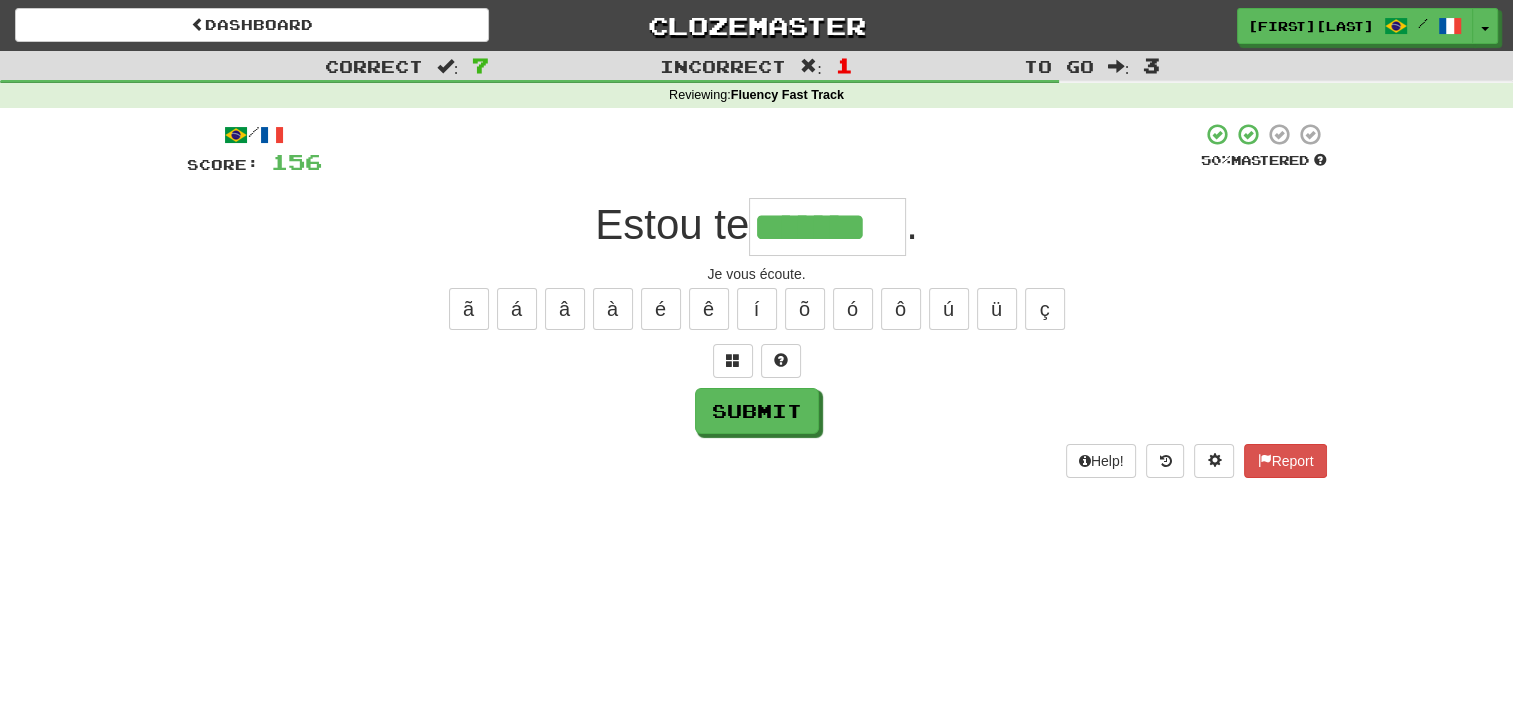 type on "*******" 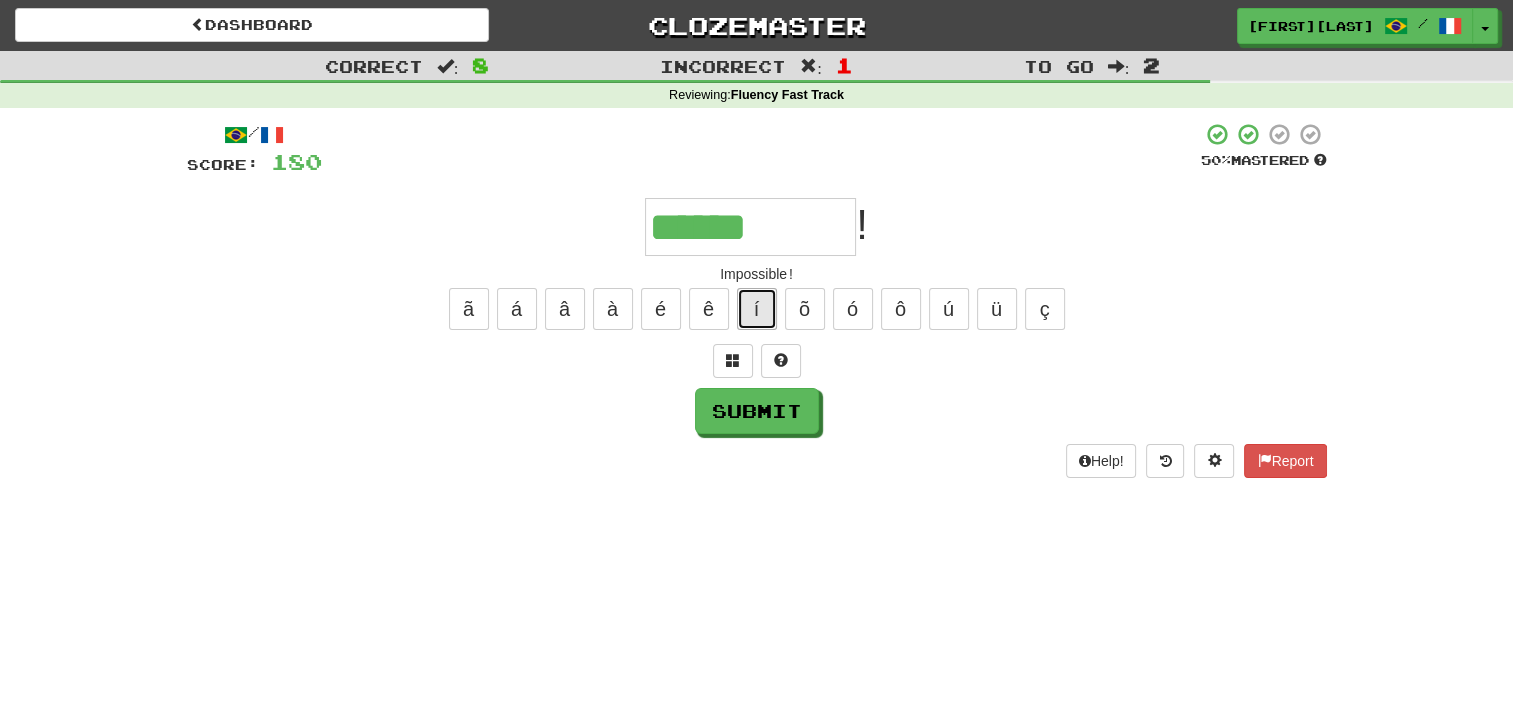 click on "í" at bounding box center [757, 309] 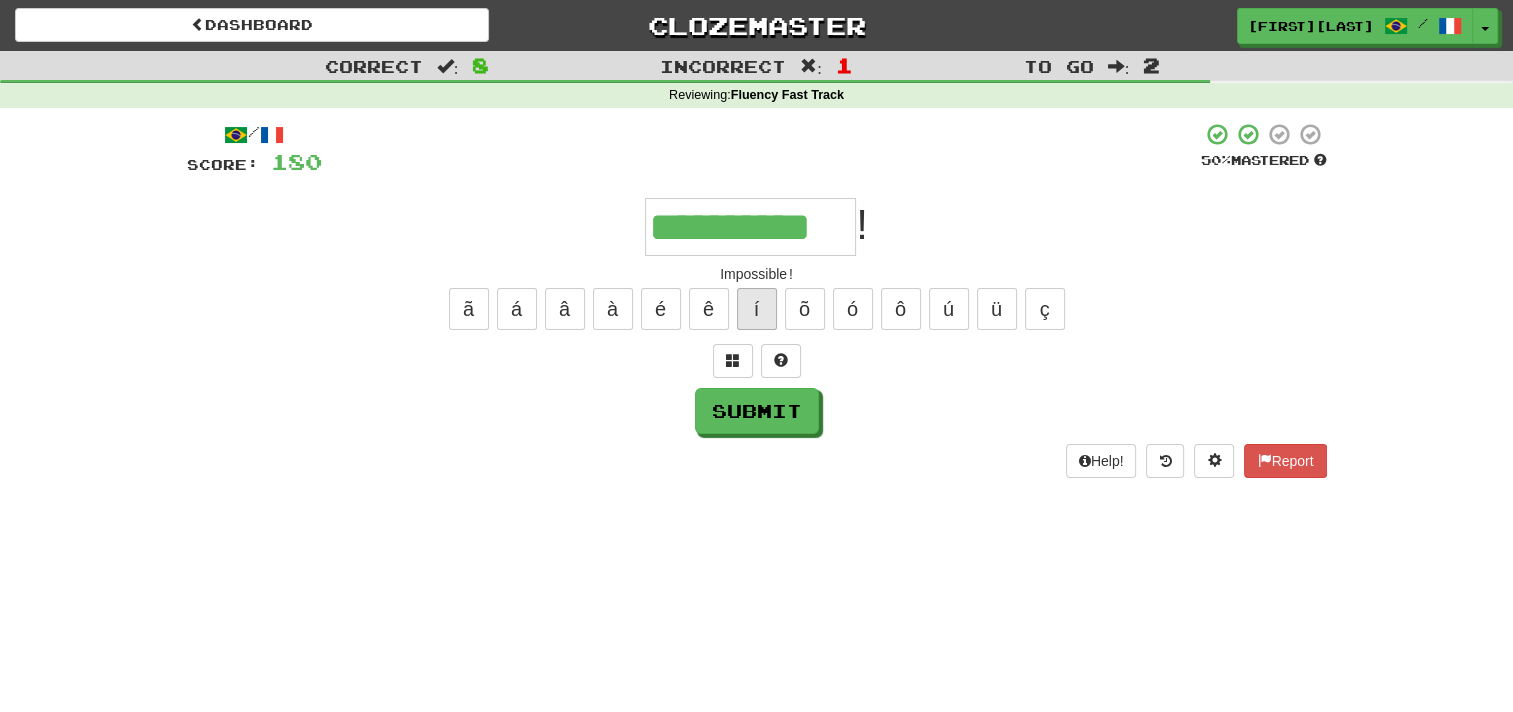type on "**********" 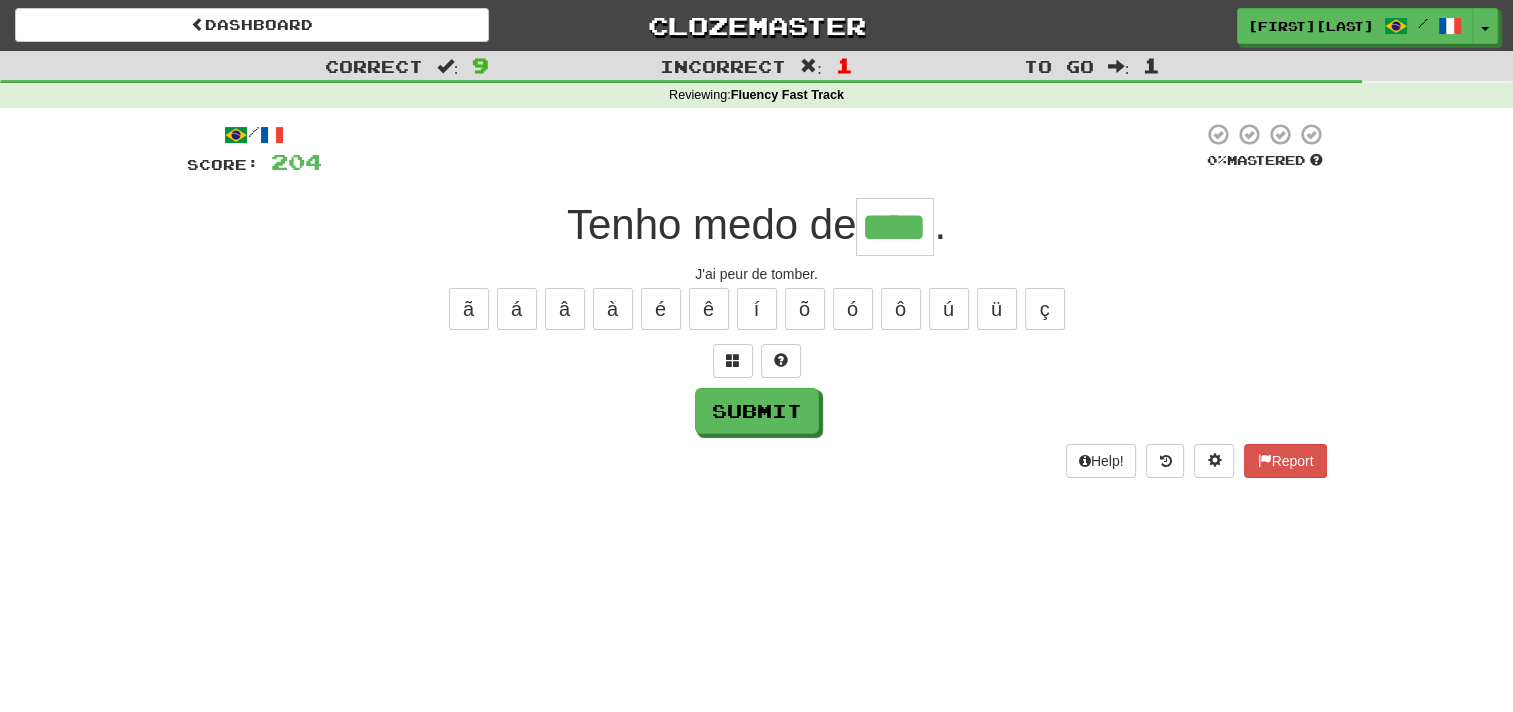 type on "****" 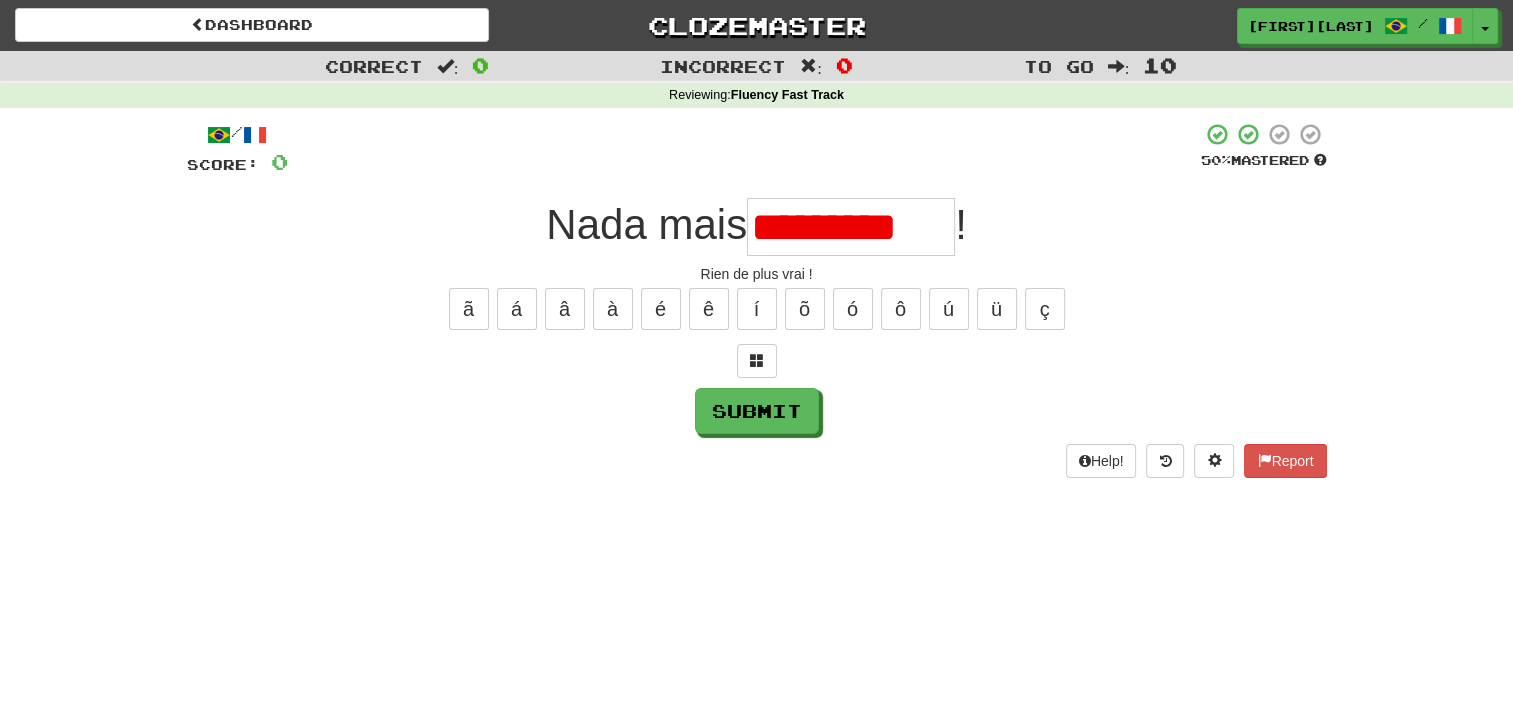 scroll, scrollTop: 0, scrollLeft: 0, axis: both 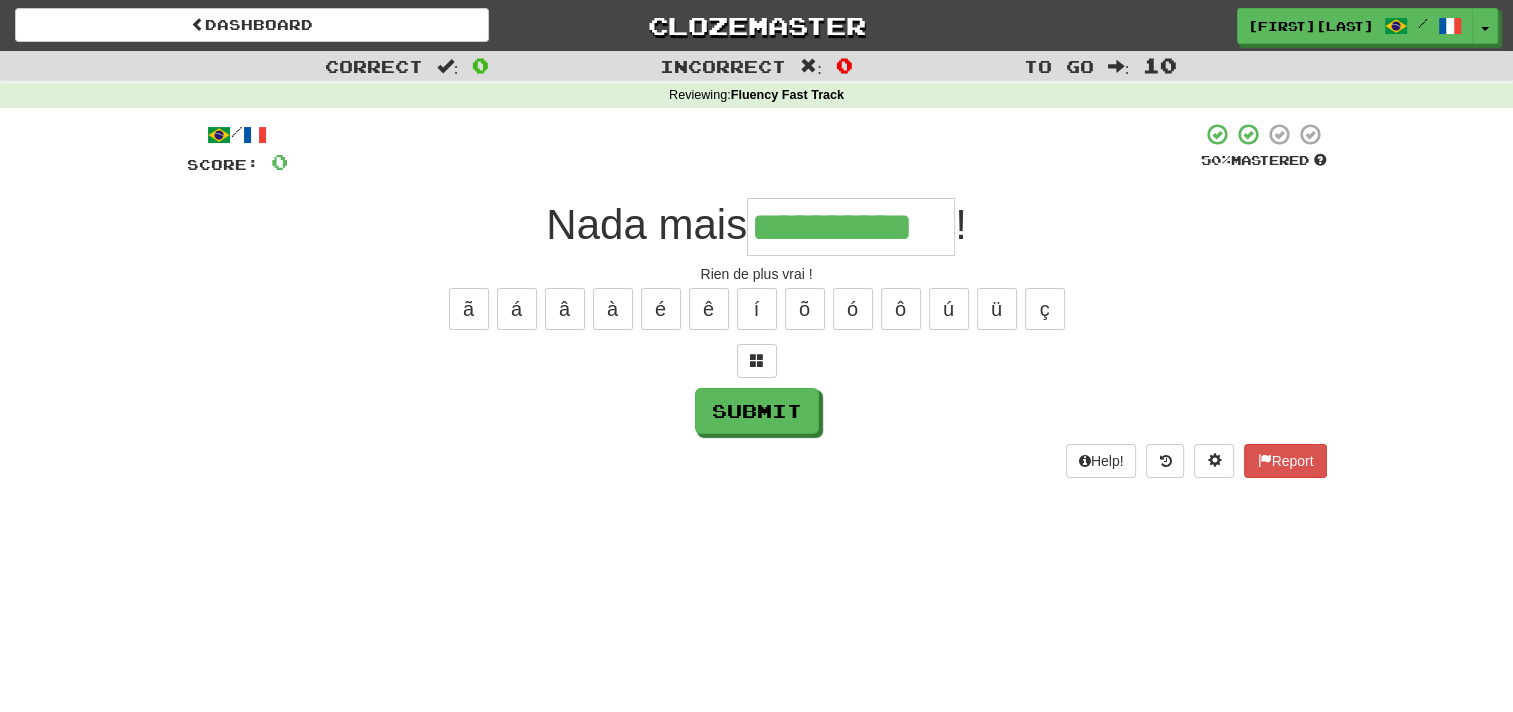 type on "**********" 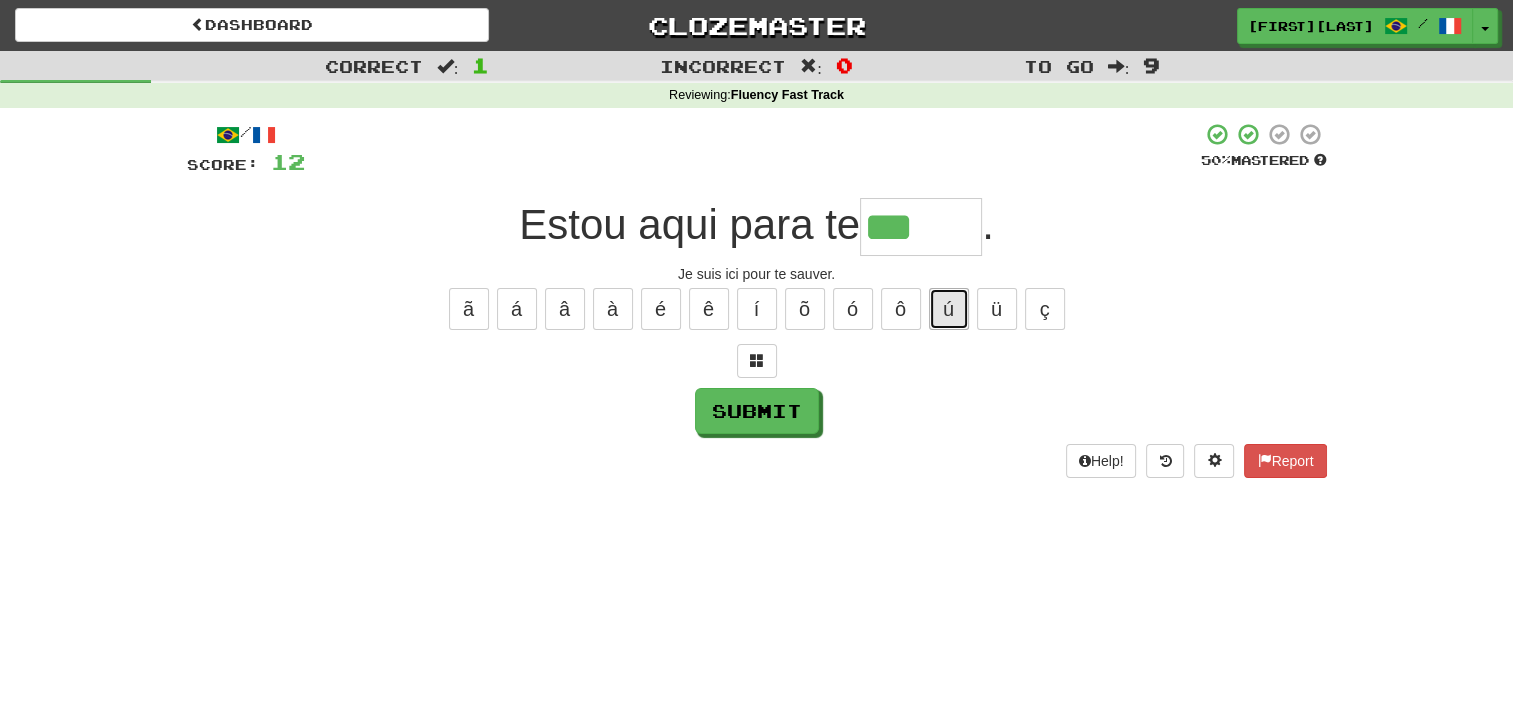 click on "ú" at bounding box center [949, 309] 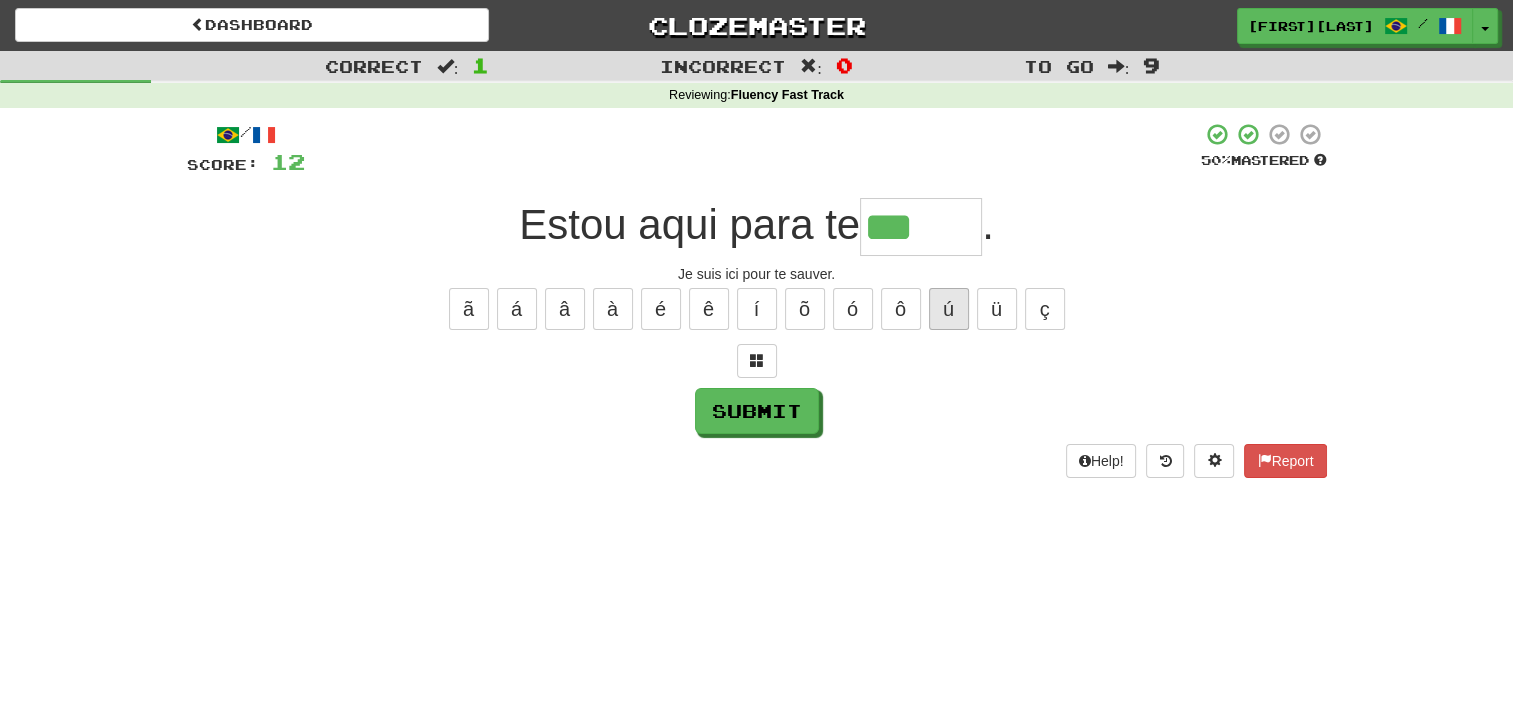 type on "******" 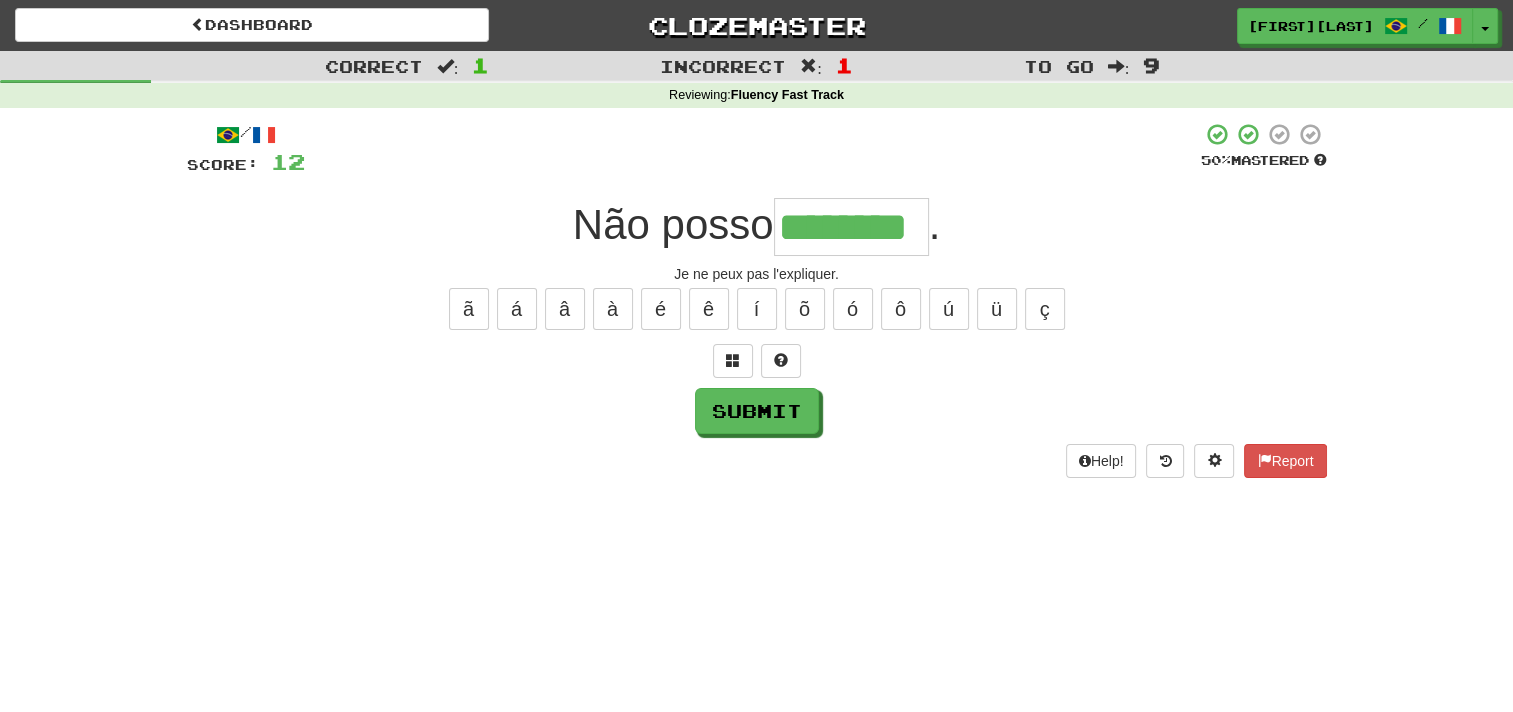 type on "********" 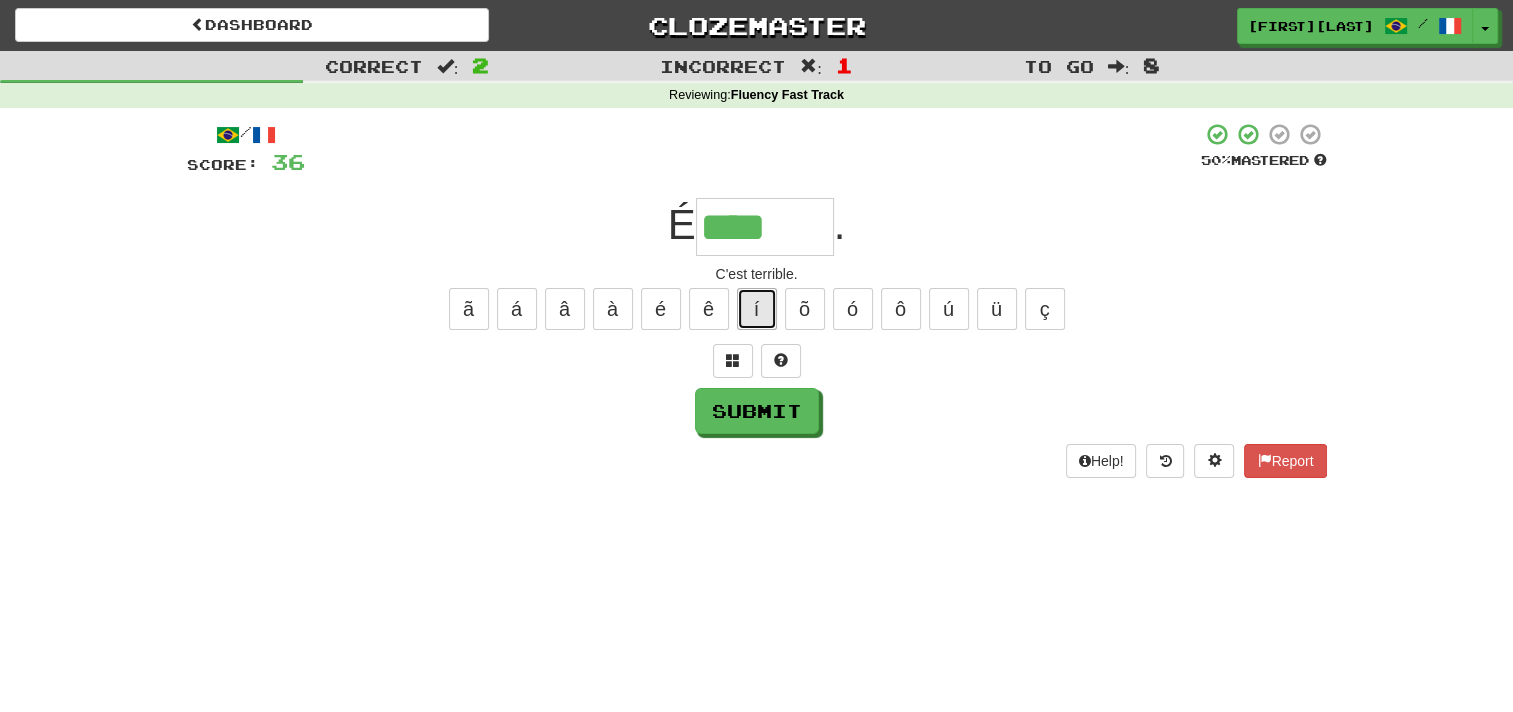 click on "í" at bounding box center (757, 309) 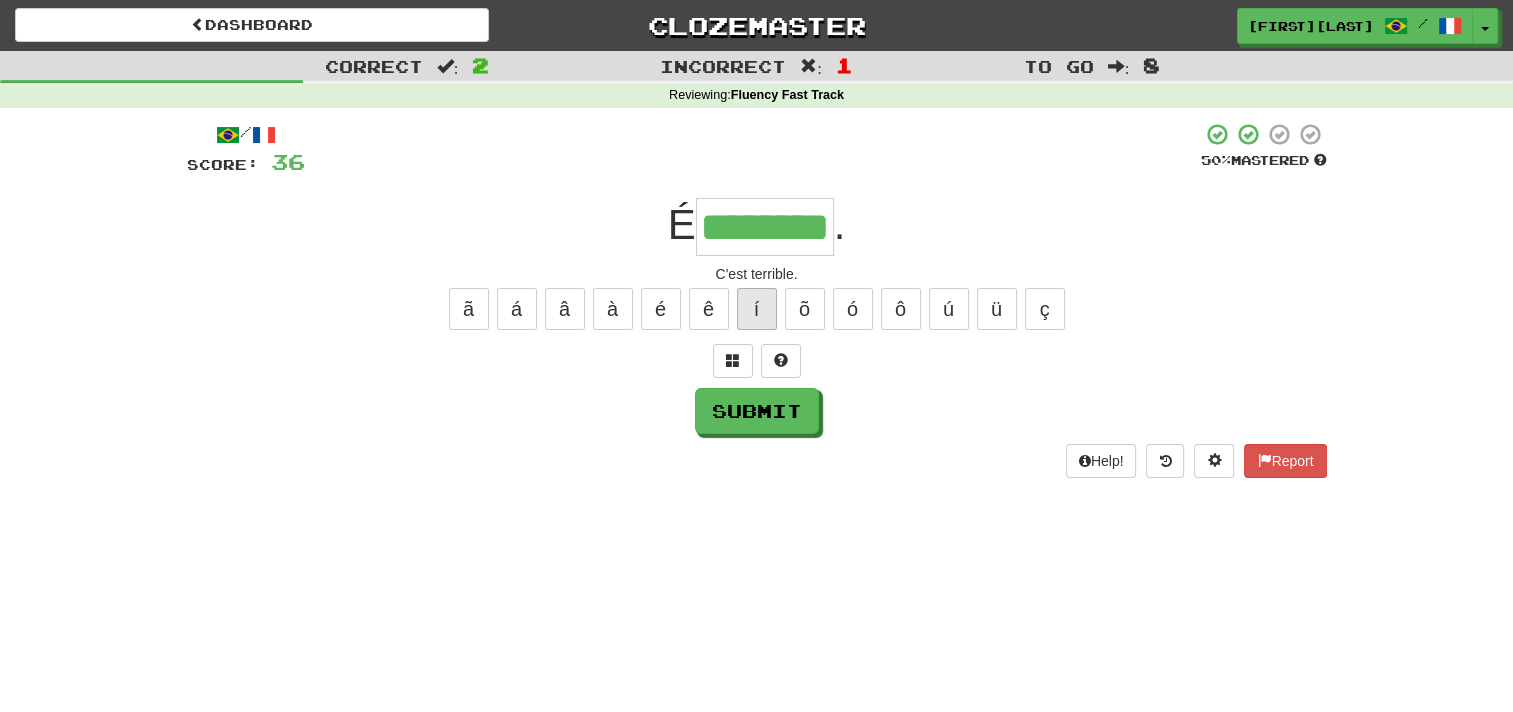 type on "********" 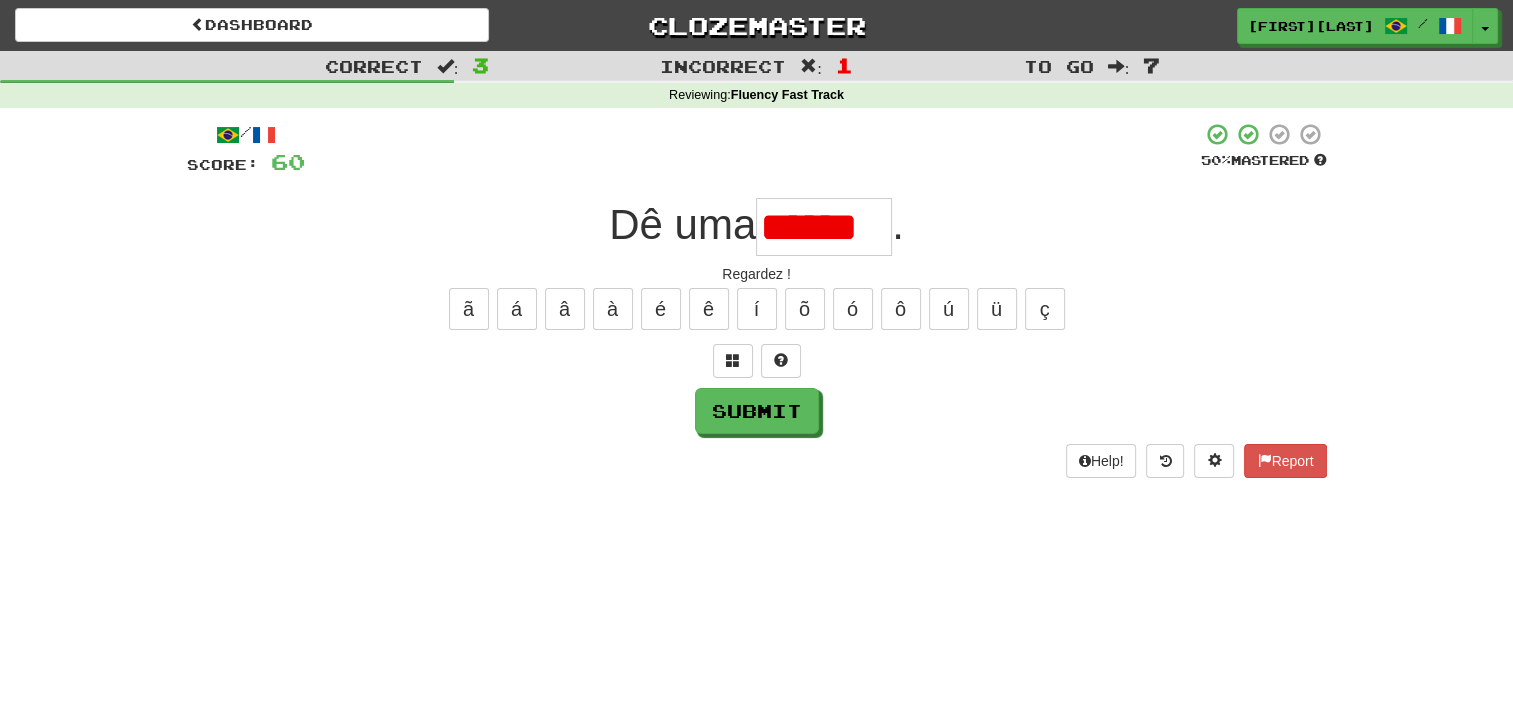 scroll, scrollTop: 0, scrollLeft: 0, axis: both 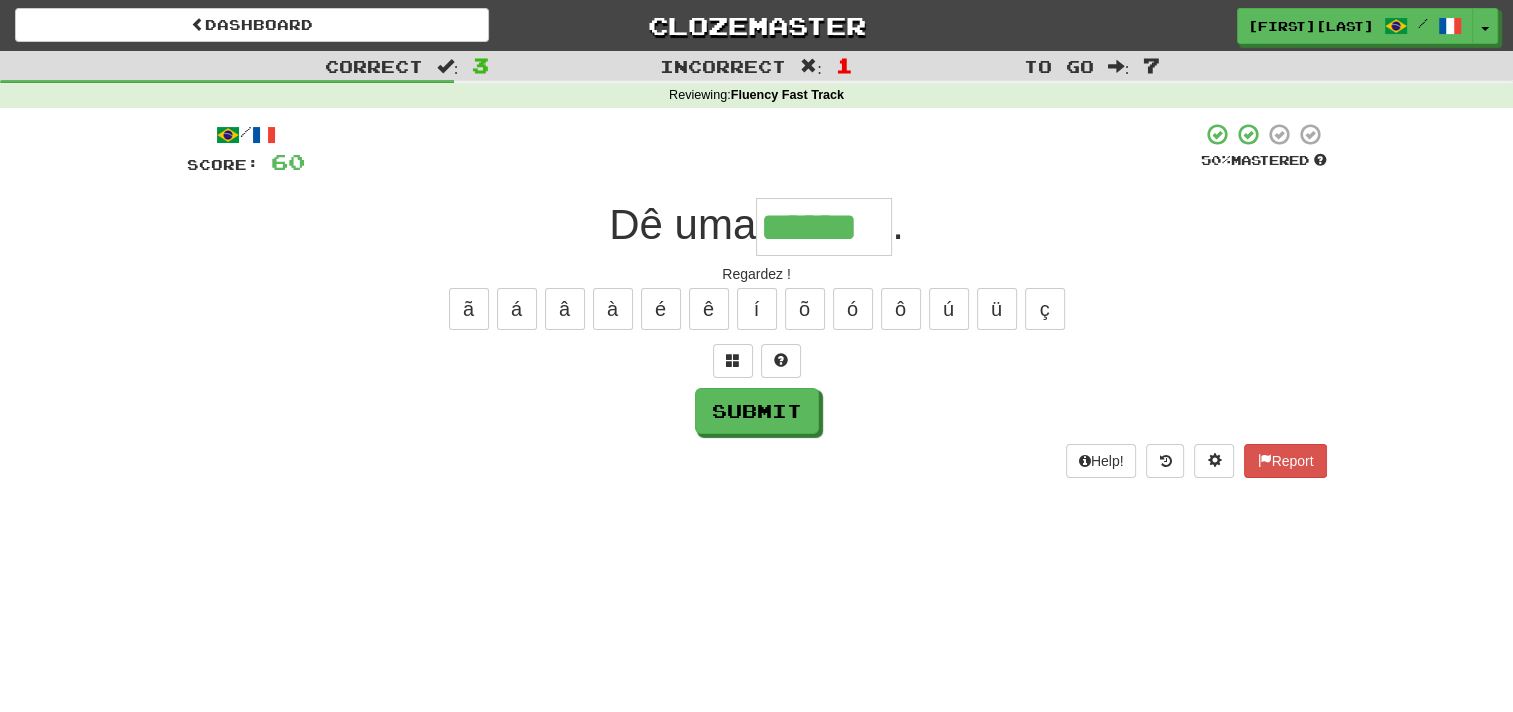 type on "******" 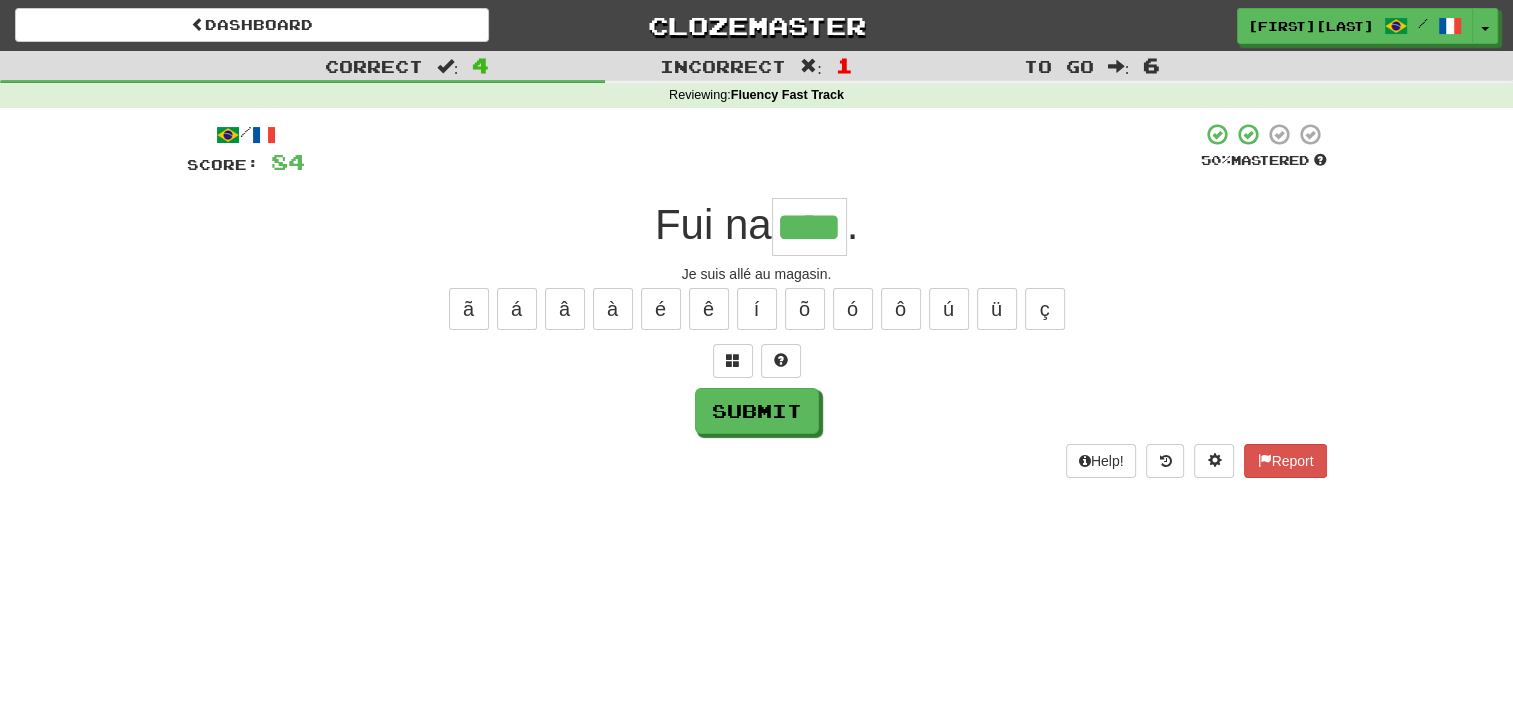 type on "****" 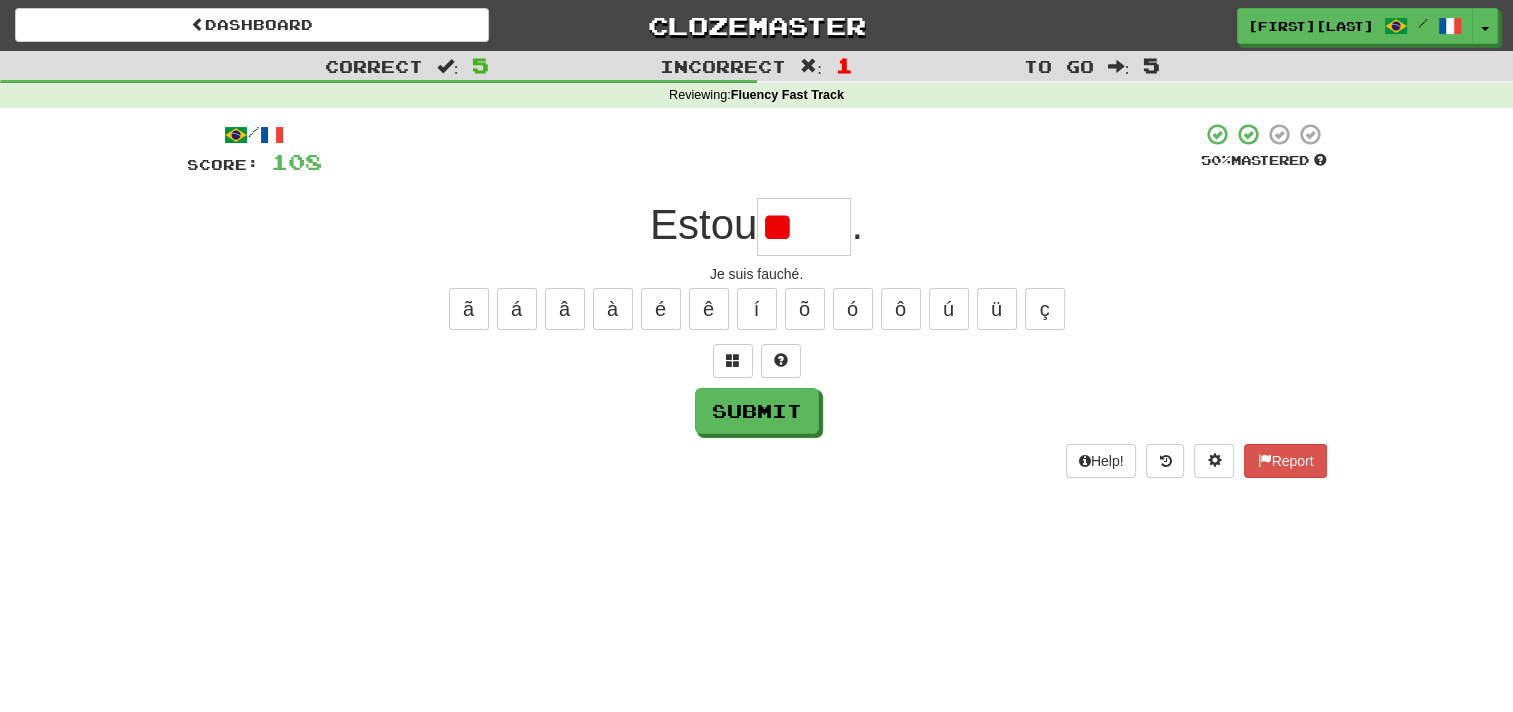 type on "*" 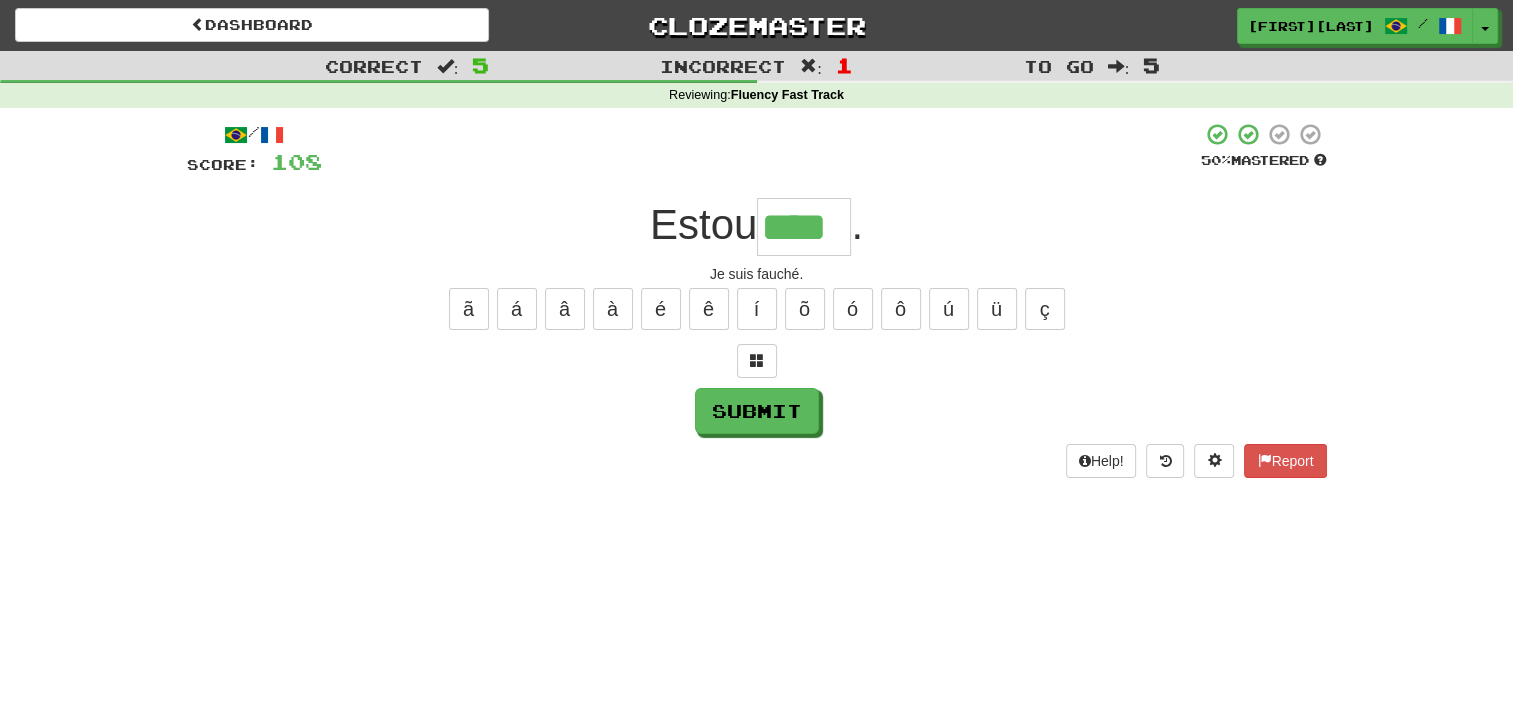 type on "****" 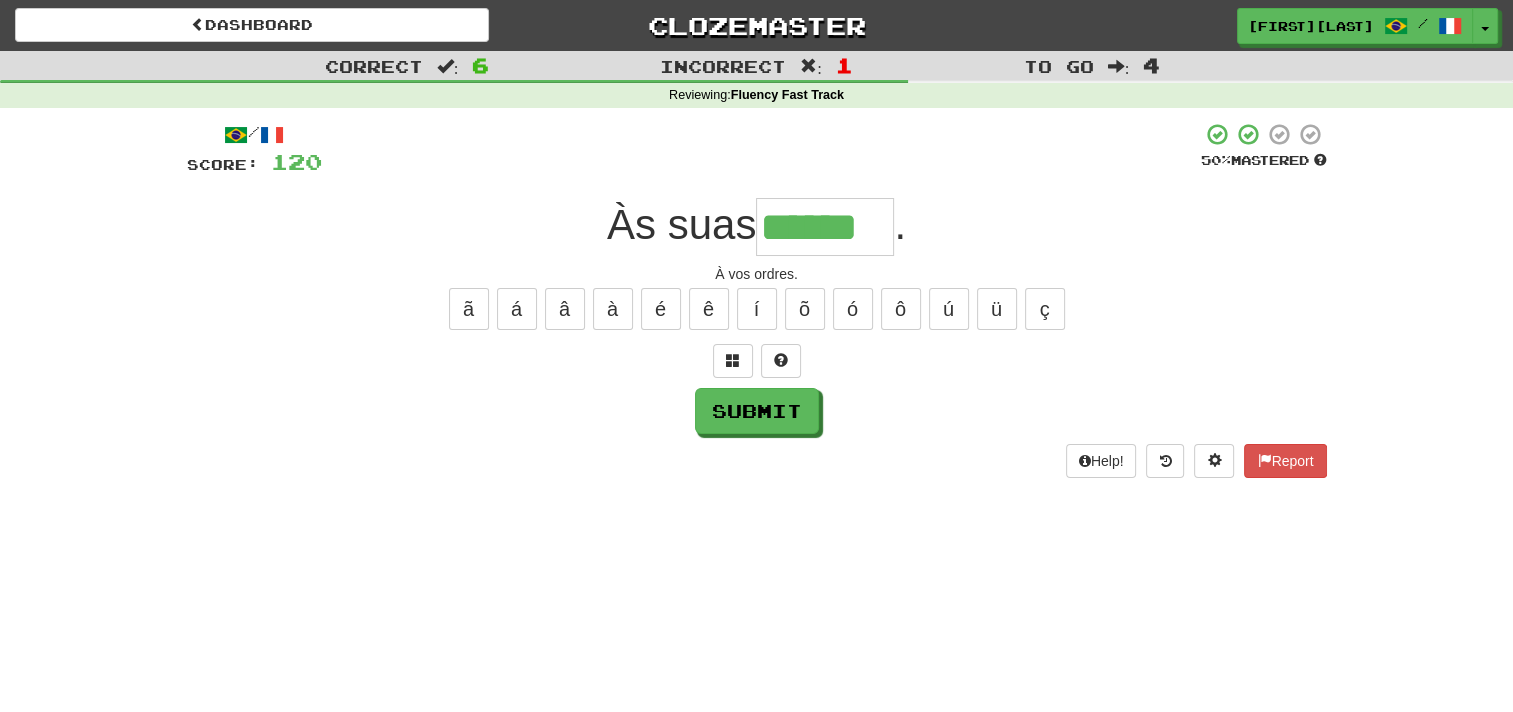 type on "******" 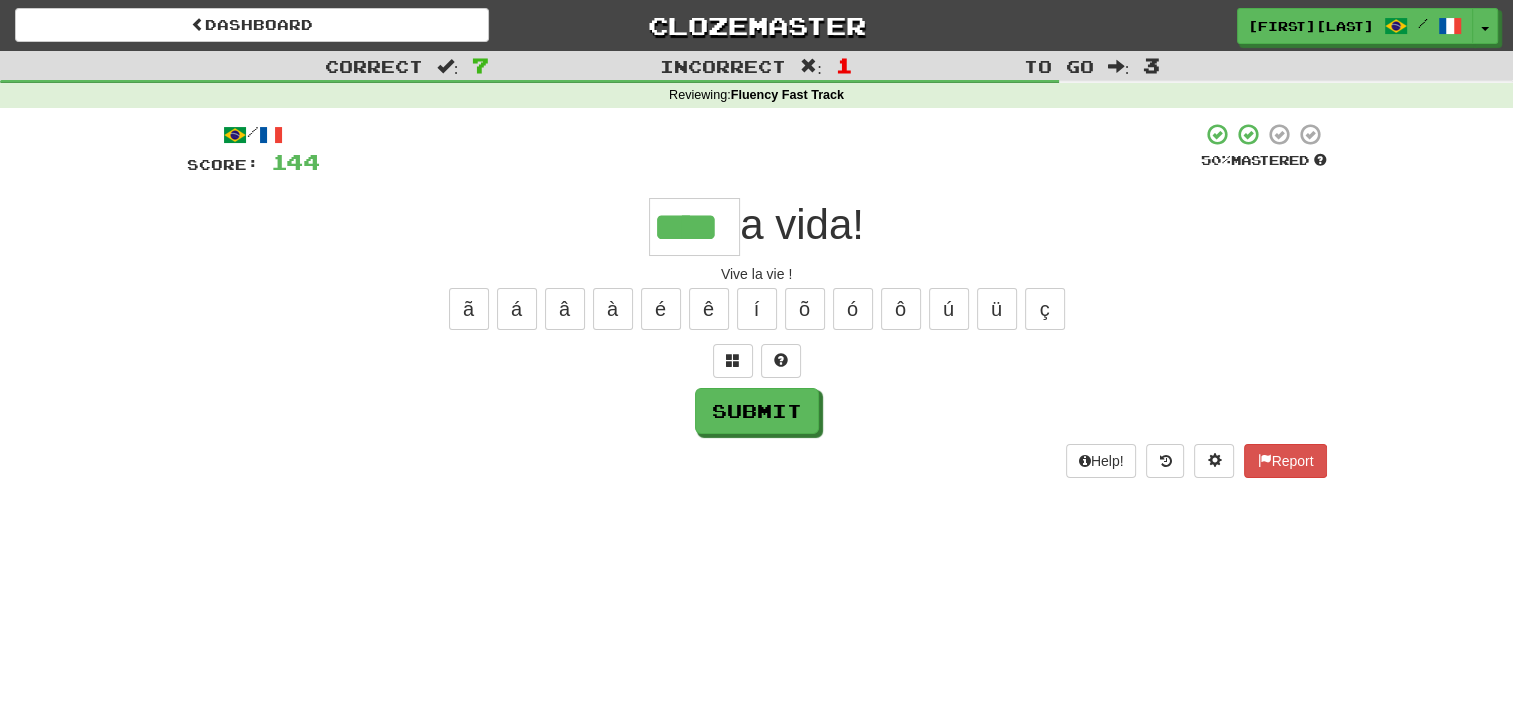type on "****" 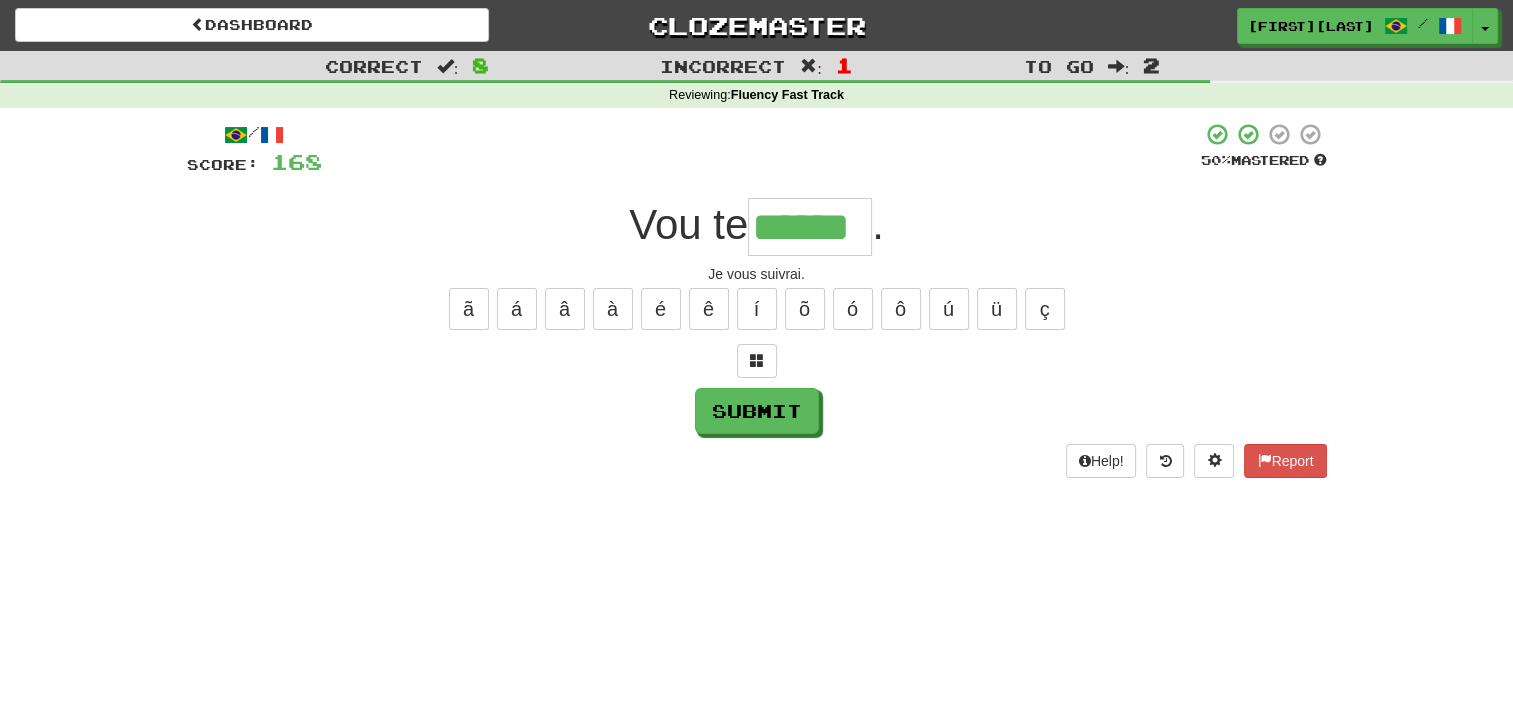 type on "******" 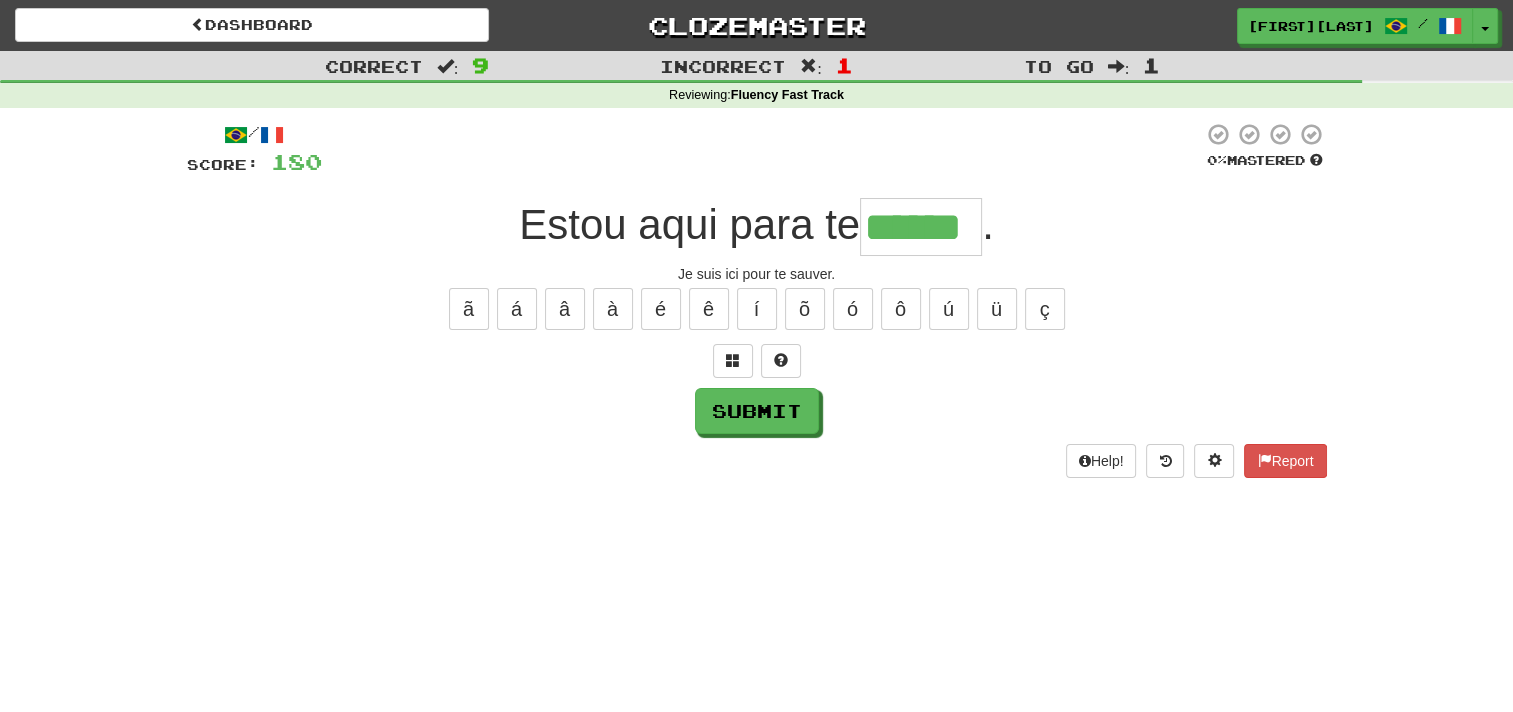 type on "******" 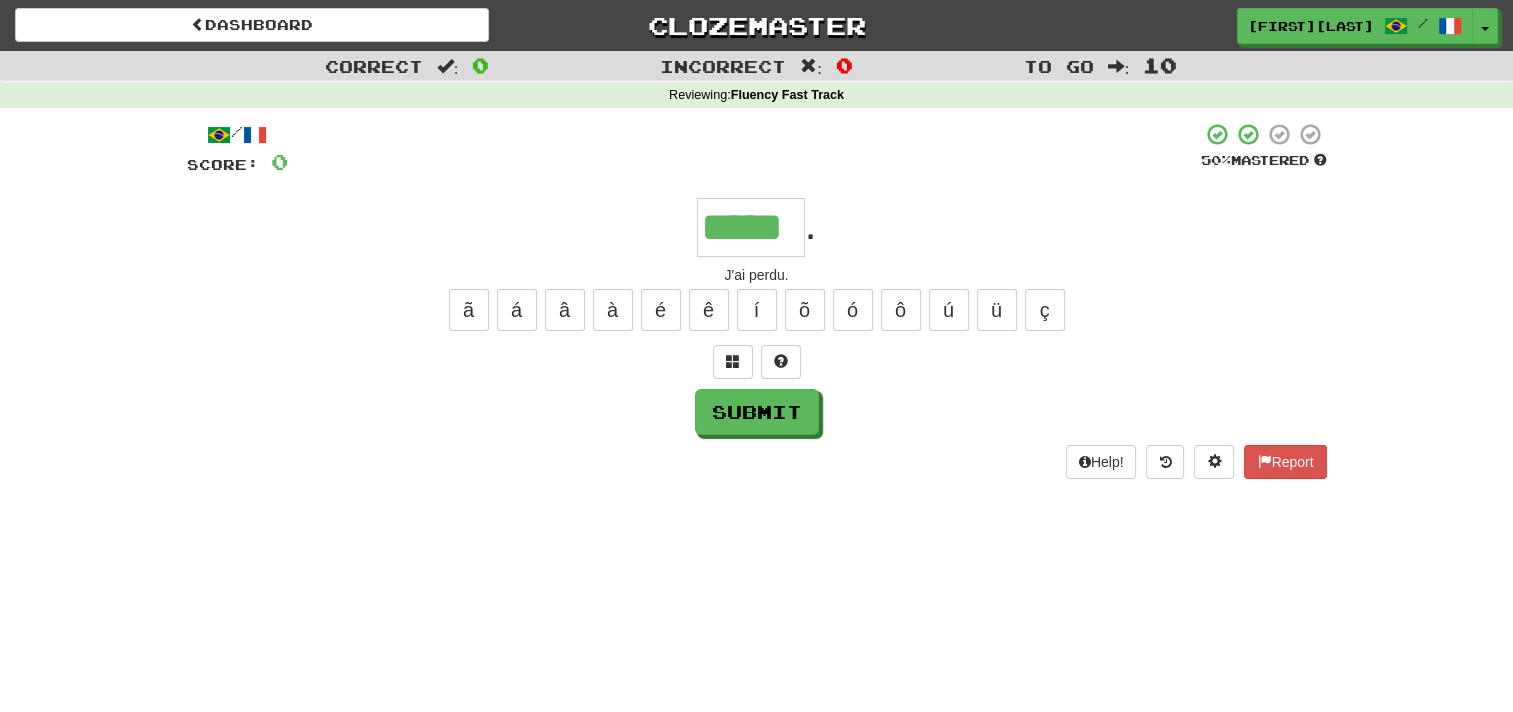 type on "*****" 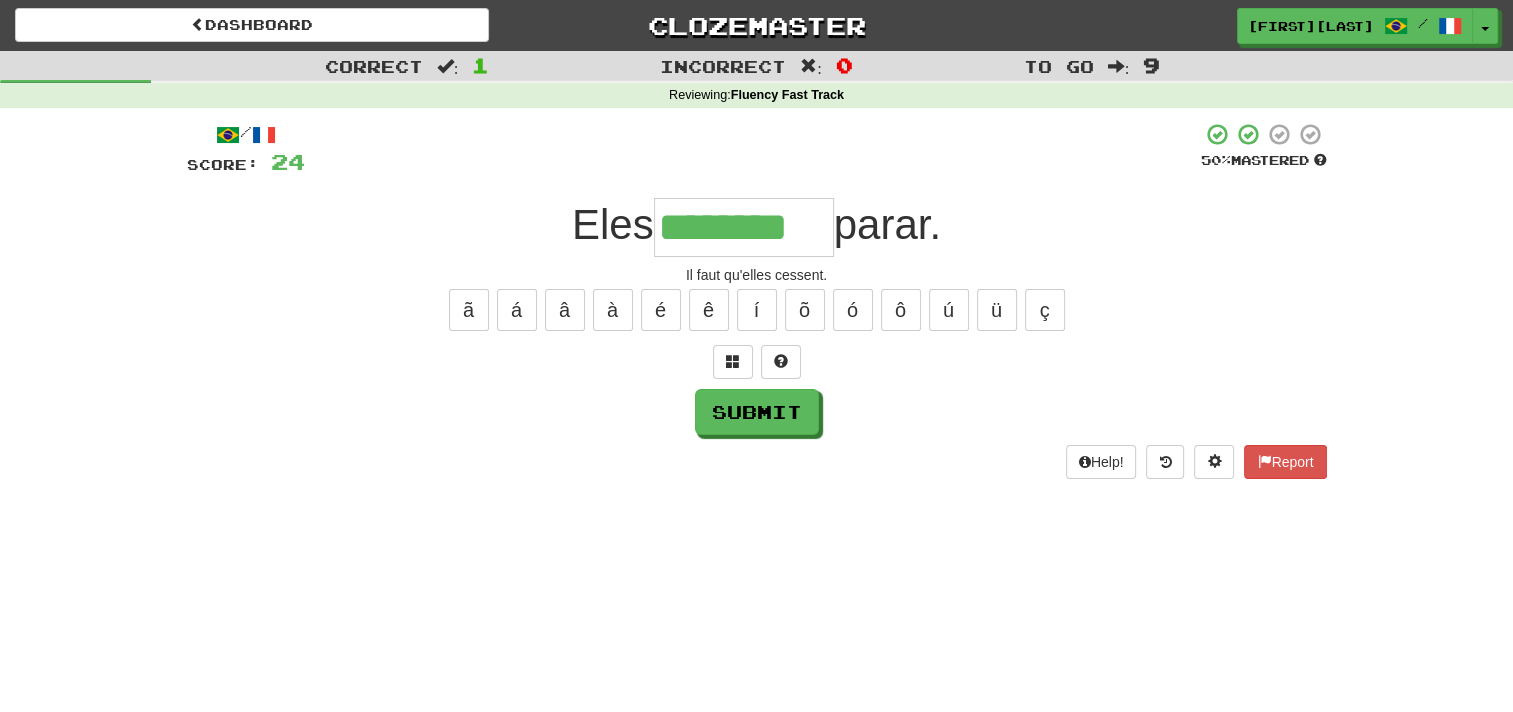 type on "********" 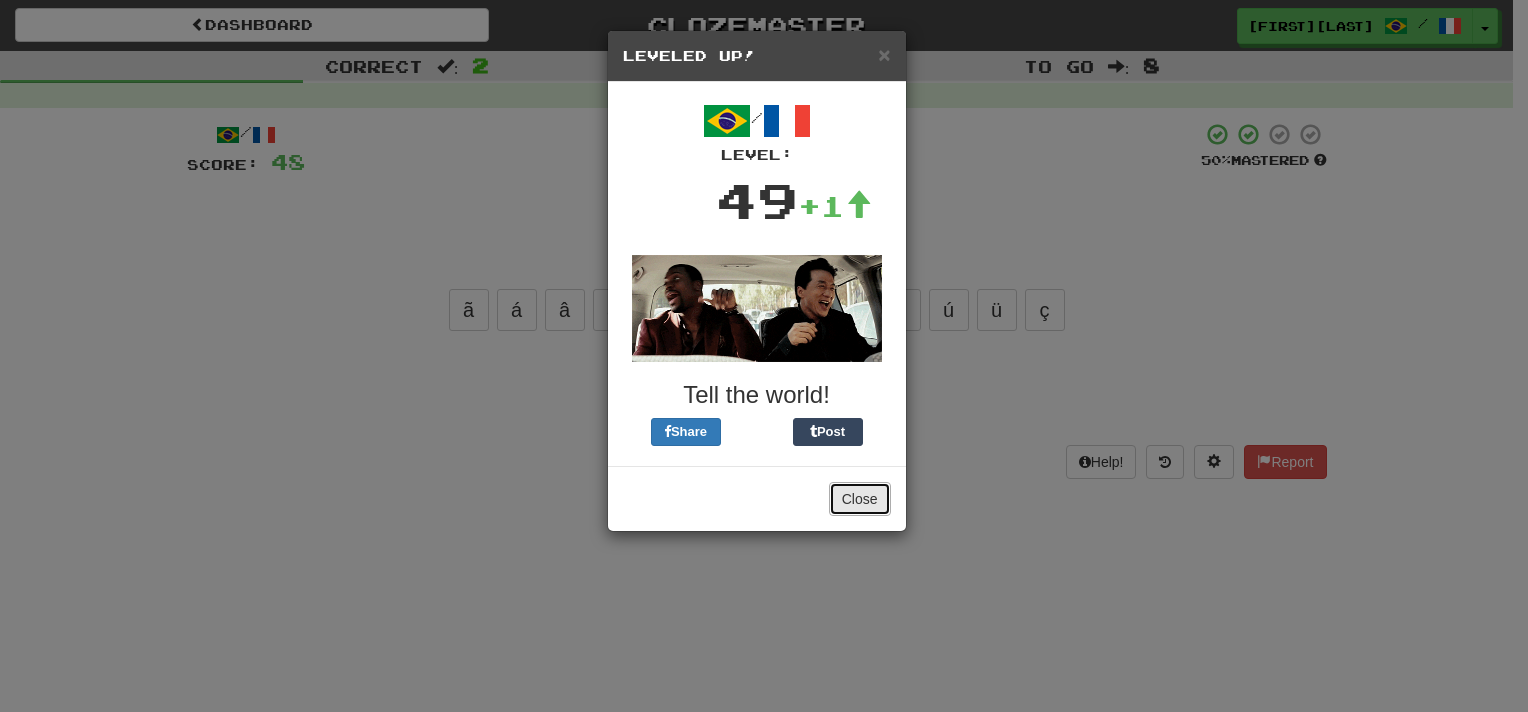 click on "Close" at bounding box center [860, 499] 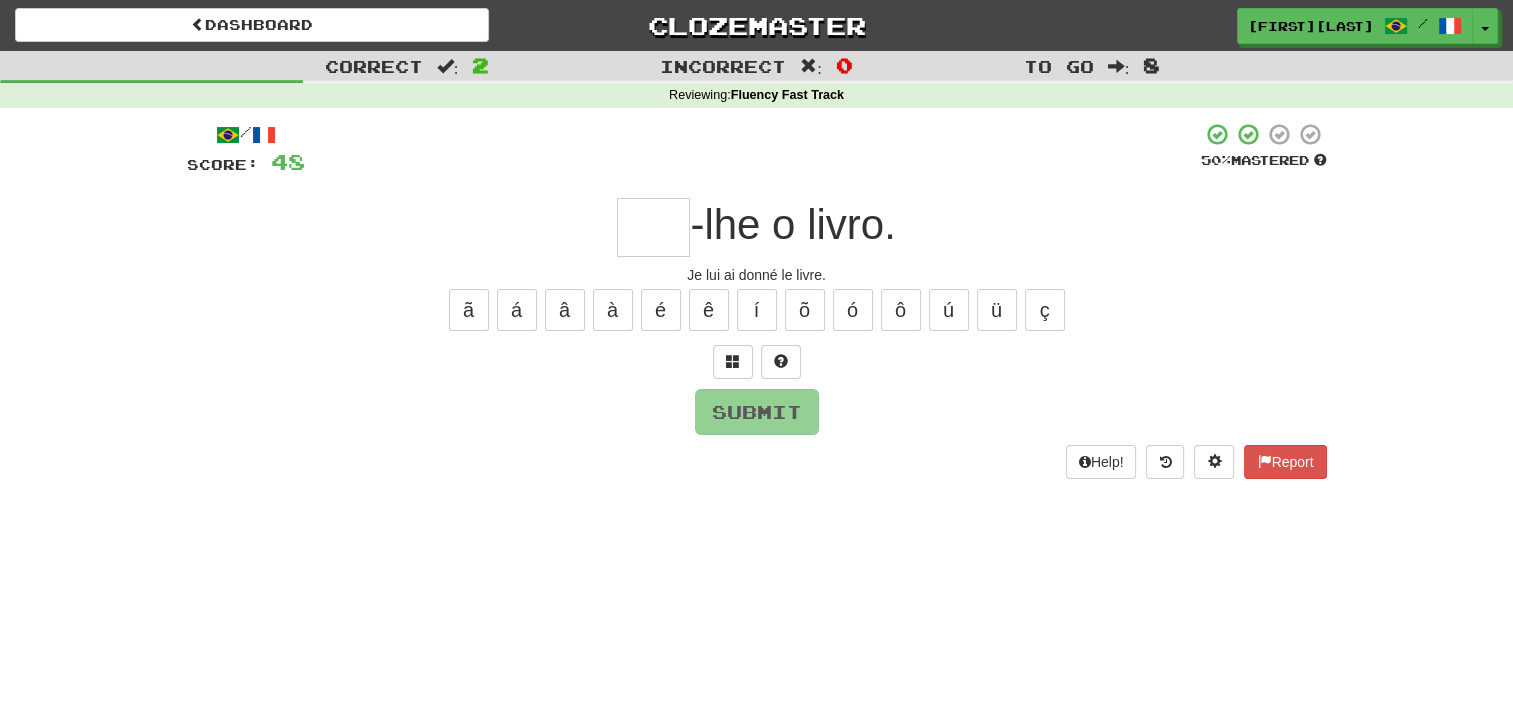 click at bounding box center (653, 227) 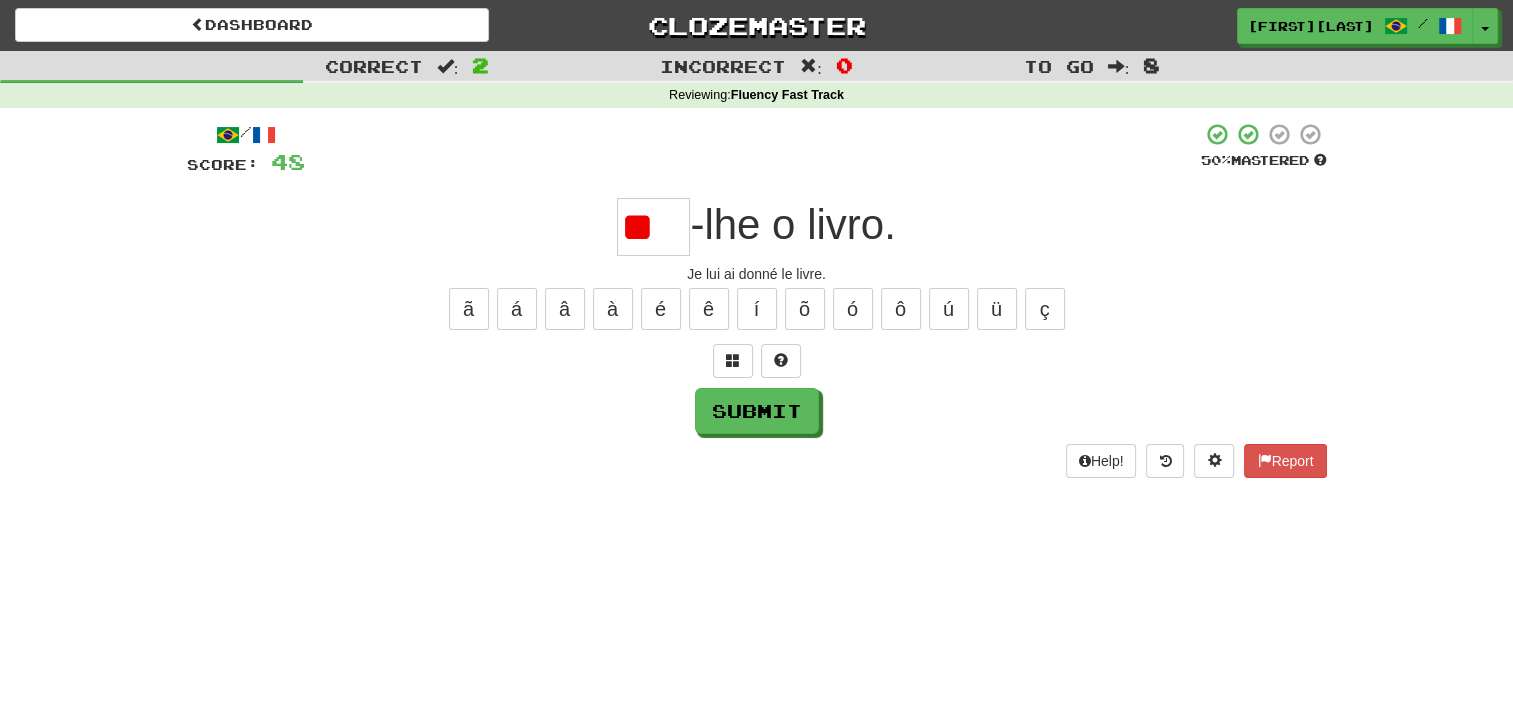 scroll, scrollTop: 0, scrollLeft: 0, axis: both 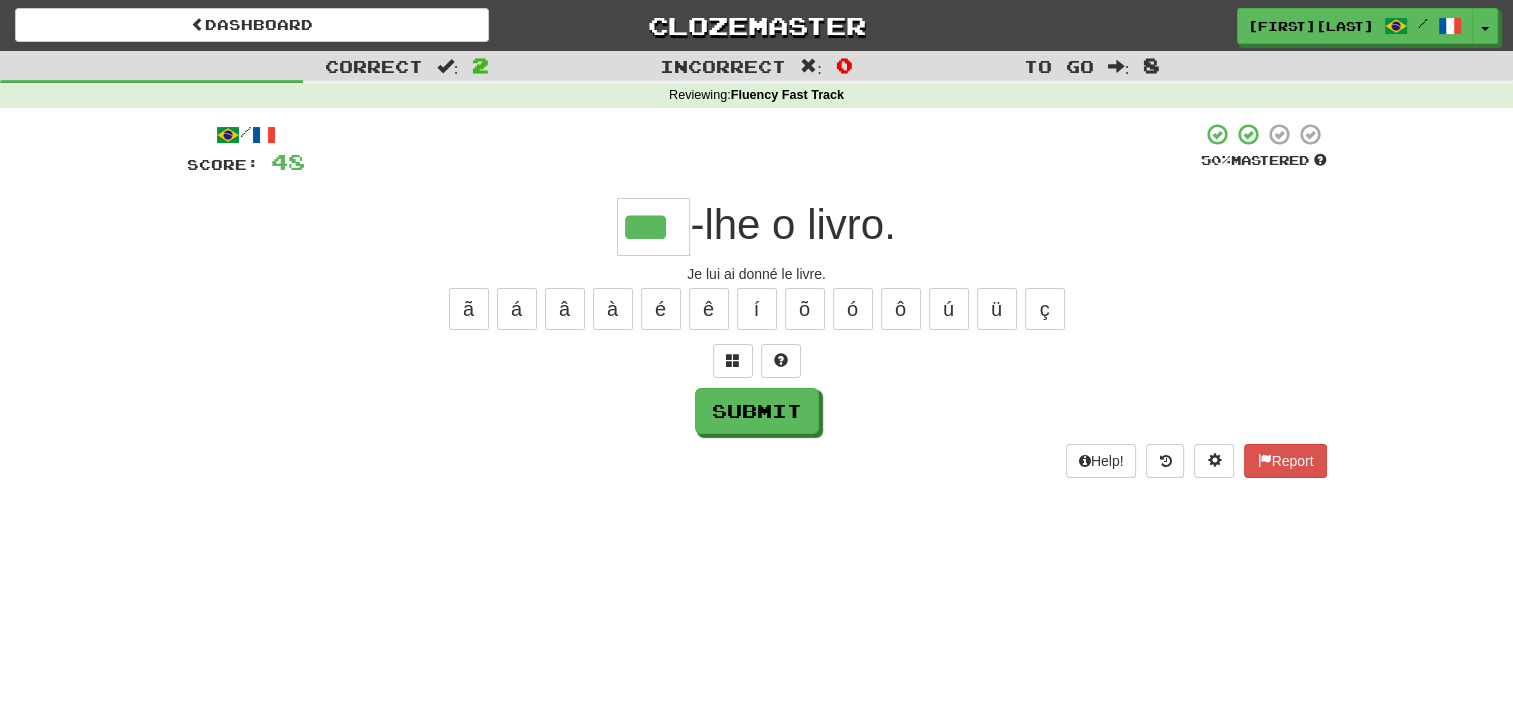 type on "***" 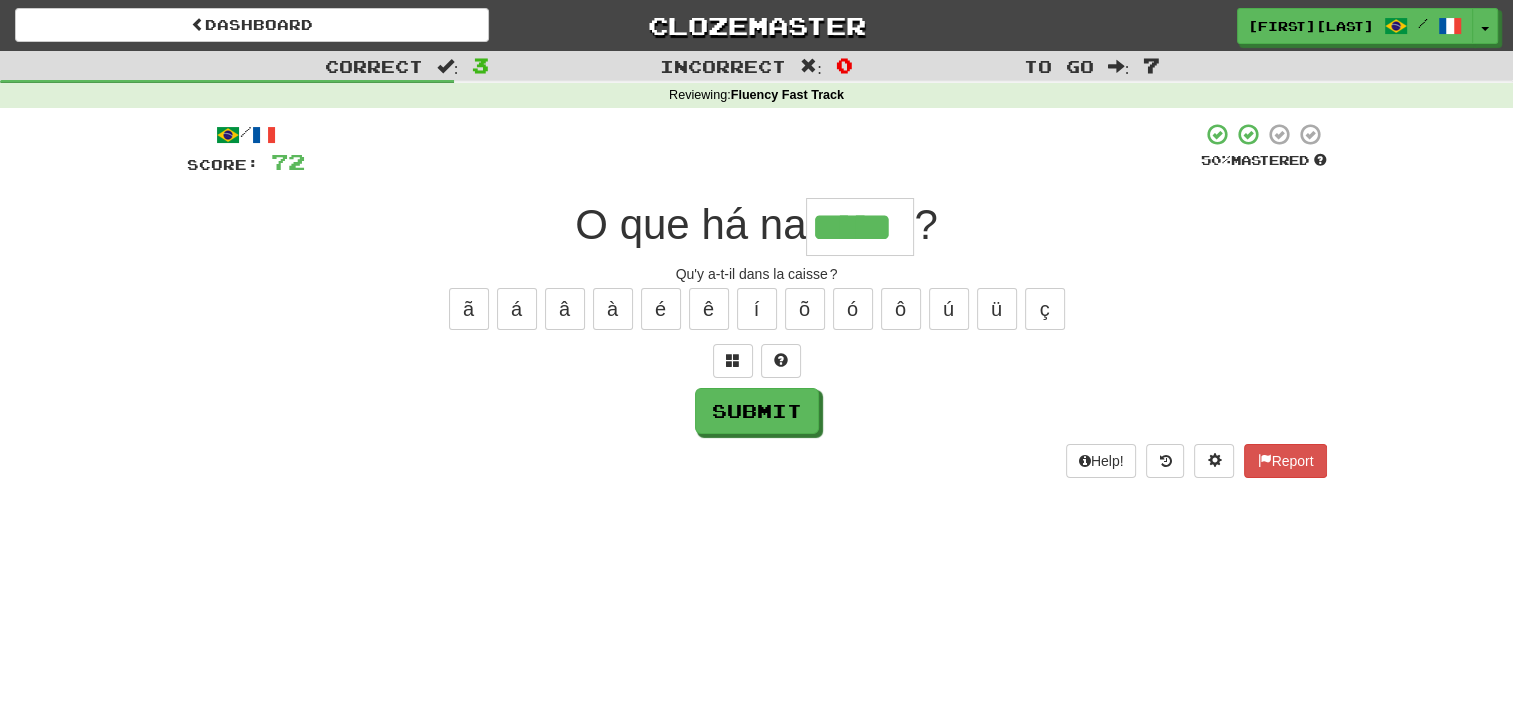 type on "*****" 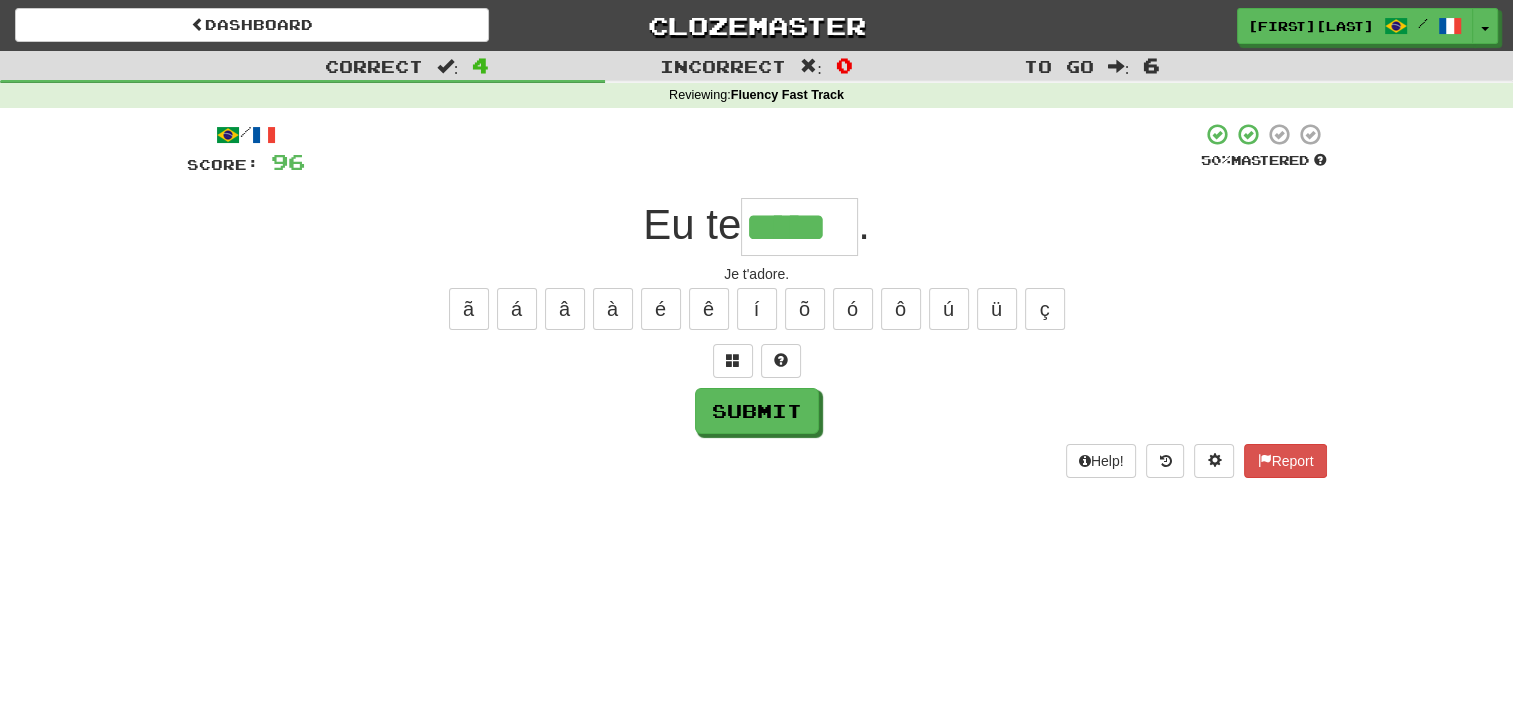 type on "*****" 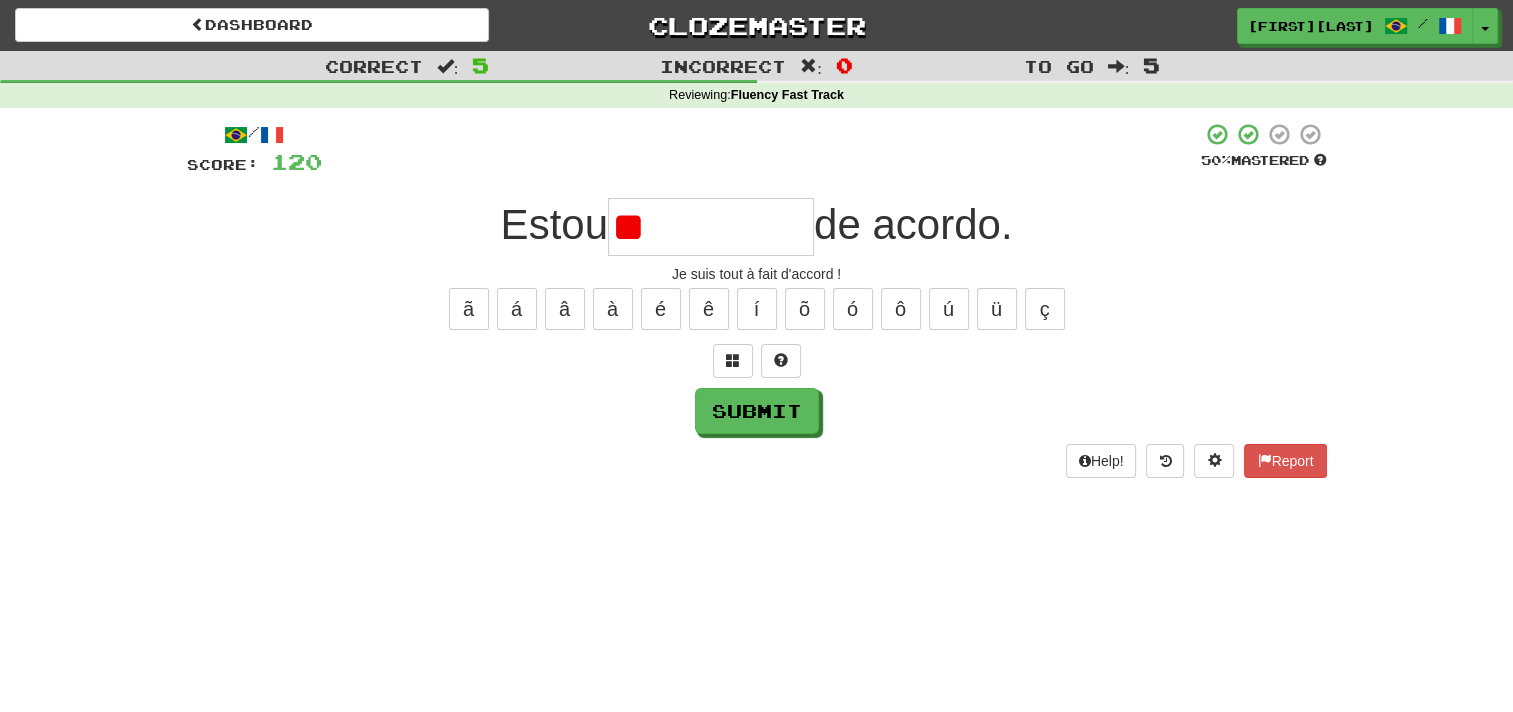 type on "*" 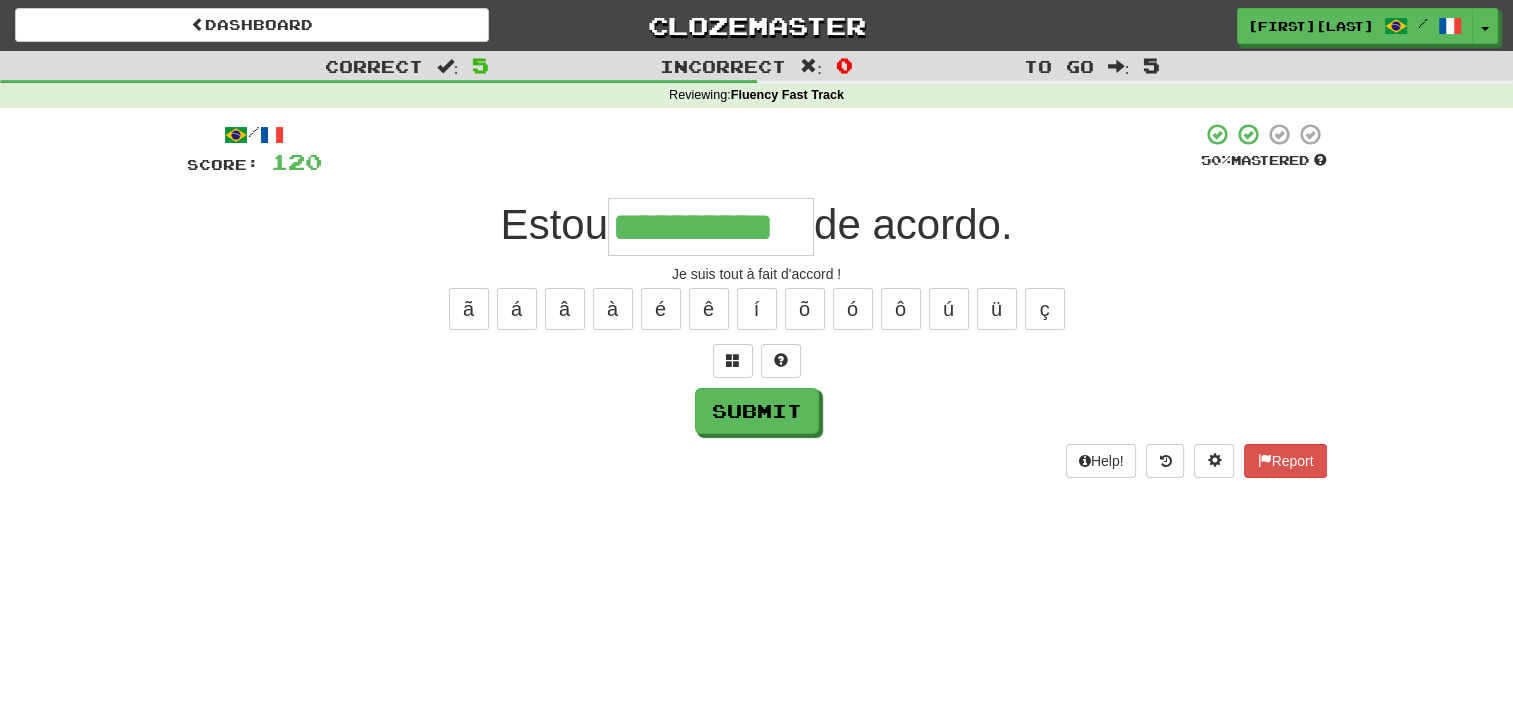 type on "**********" 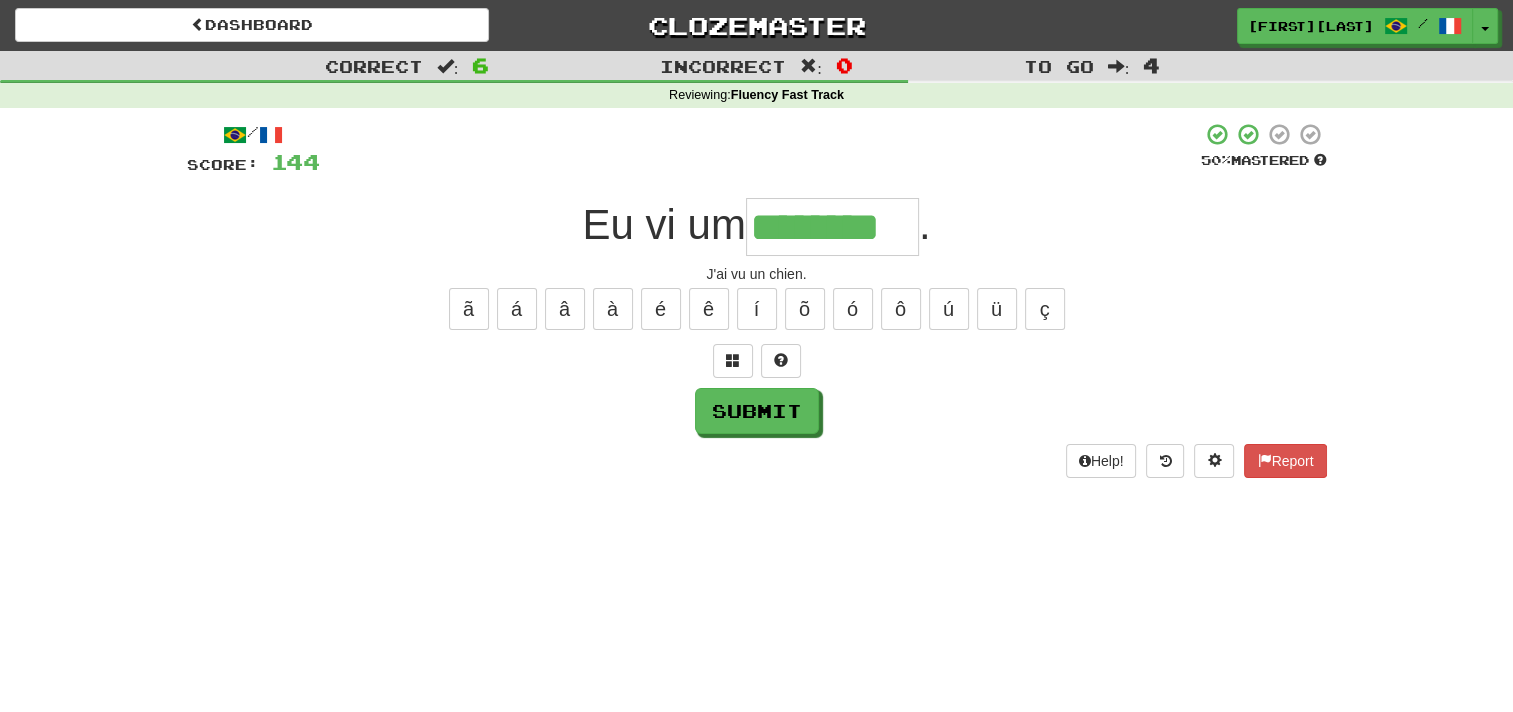 type on "********" 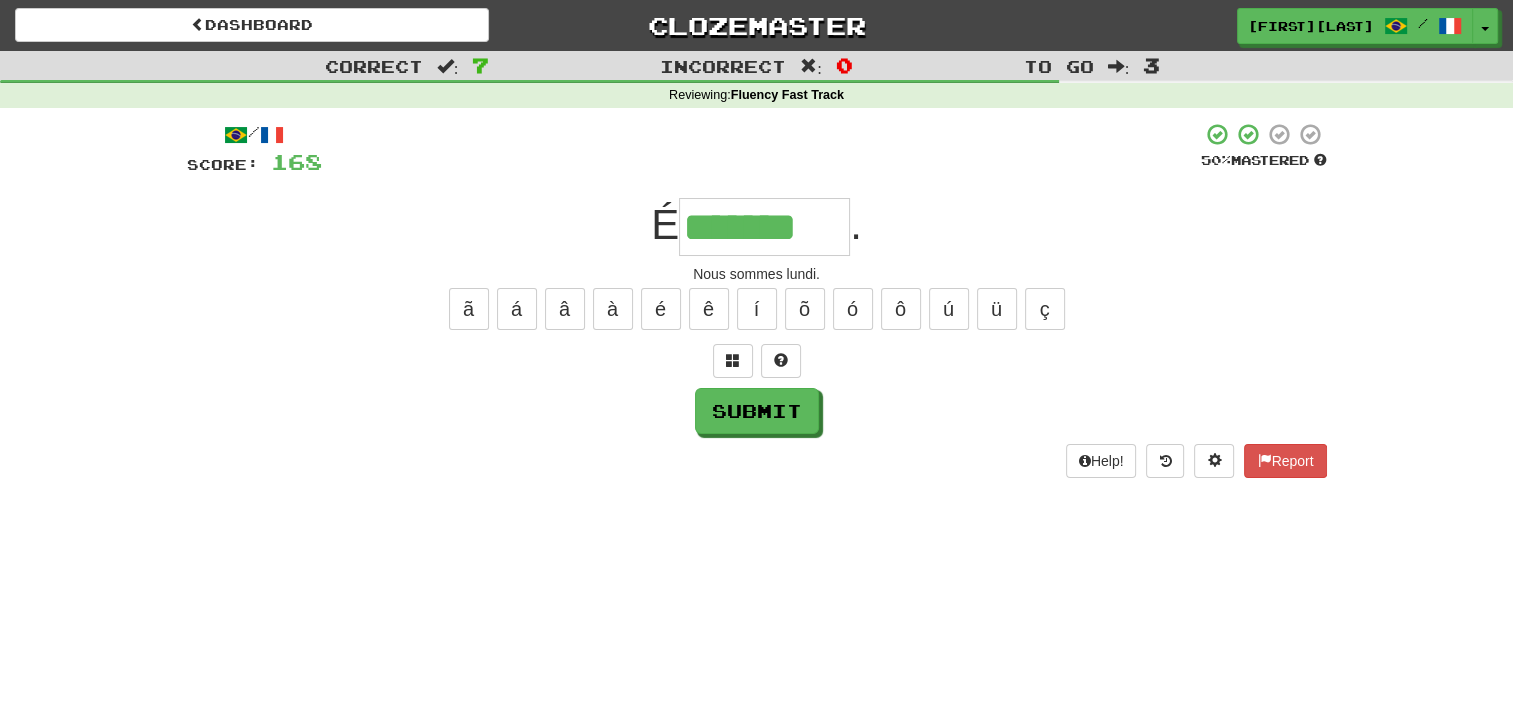 type on "*******" 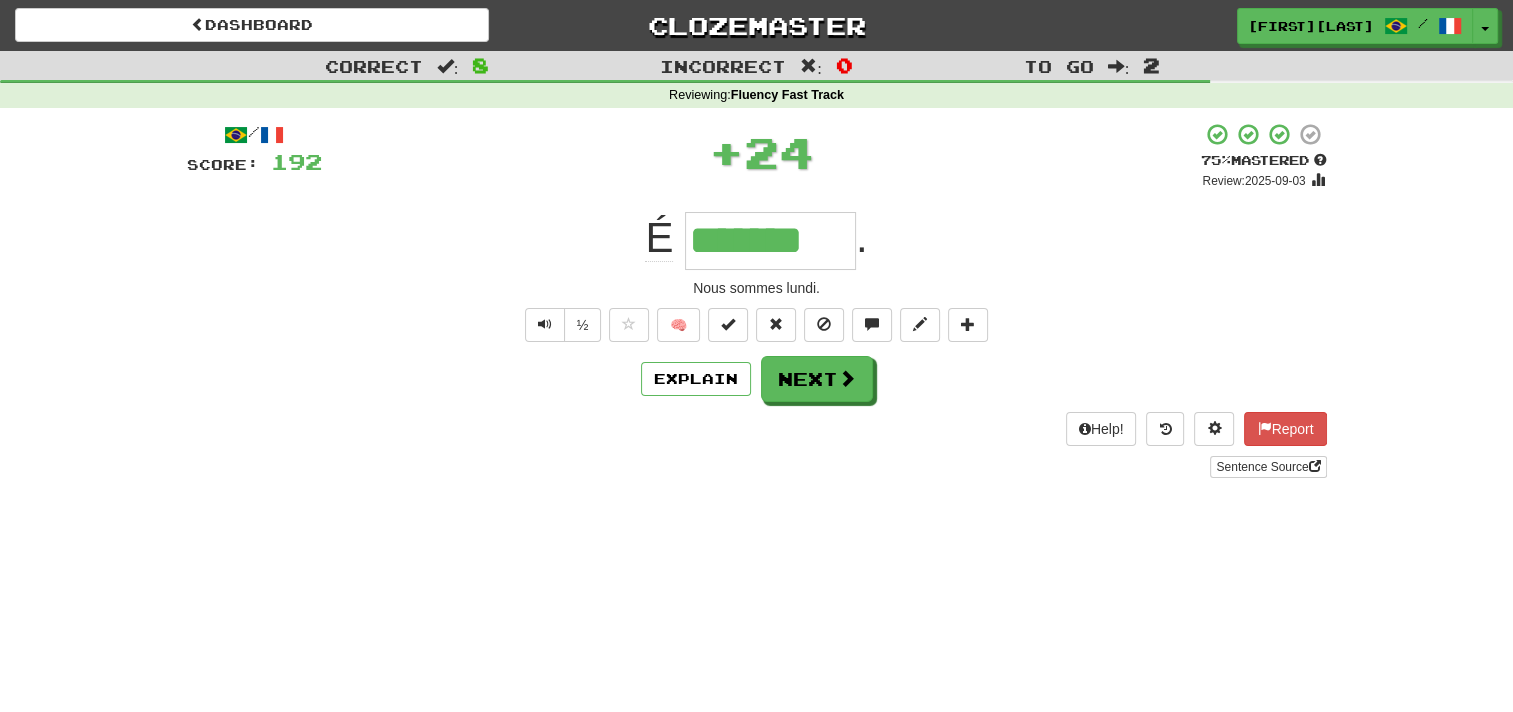 type 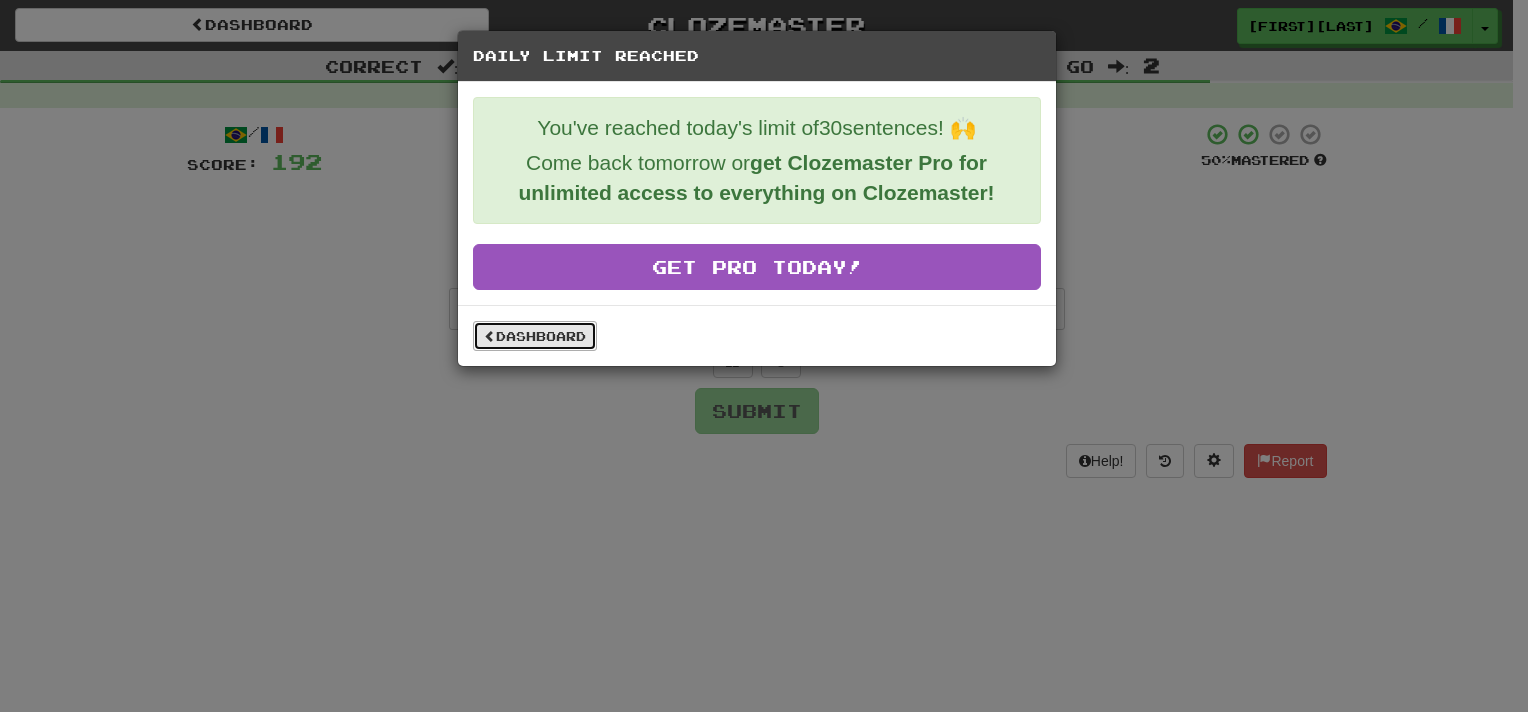 click on "Dashboard" at bounding box center (535, 336) 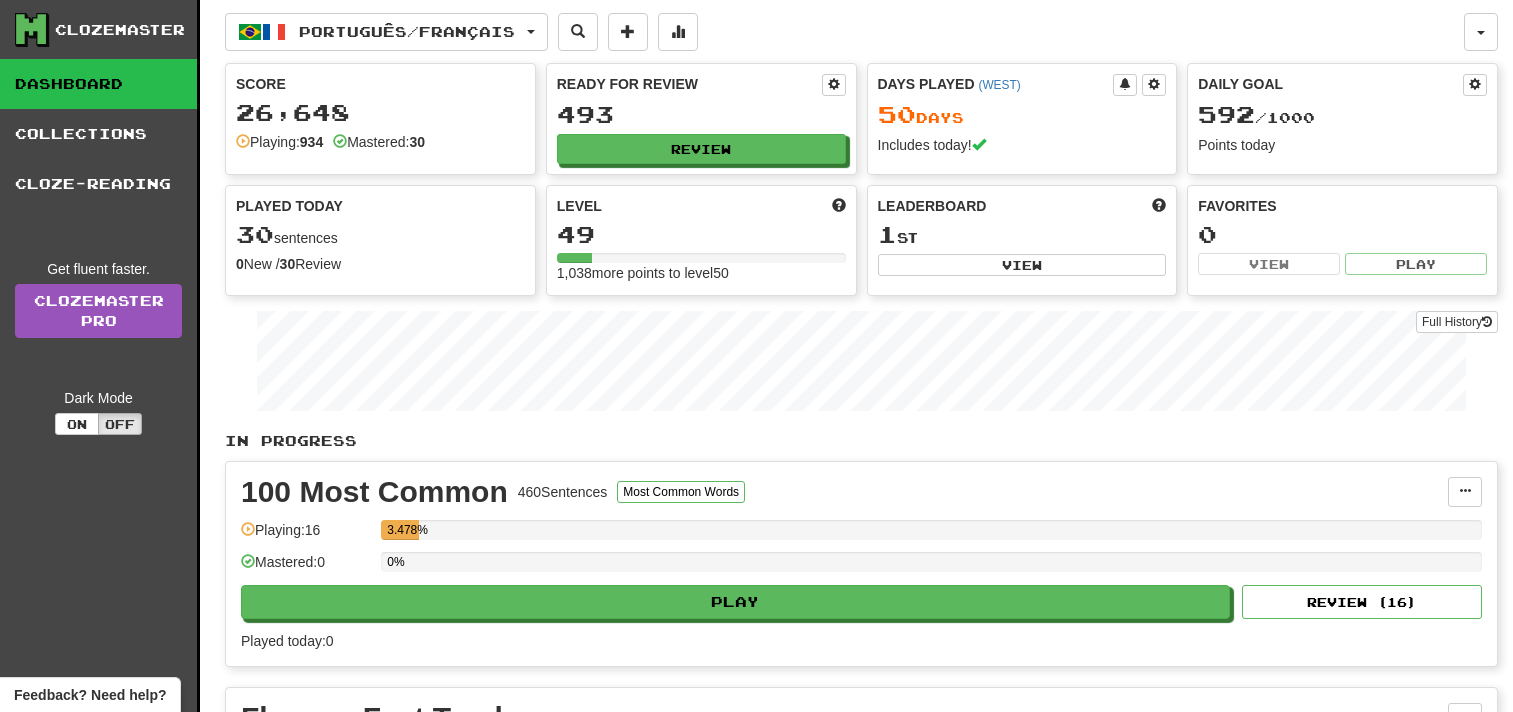 scroll, scrollTop: 0, scrollLeft: 0, axis: both 